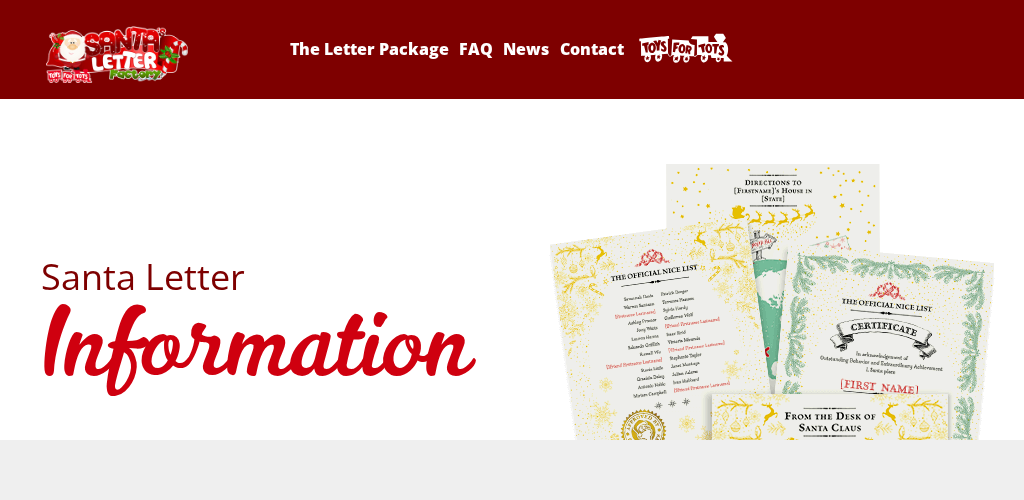 scroll, scrollTop: 199, scrollLeft: 0, axis: vertical 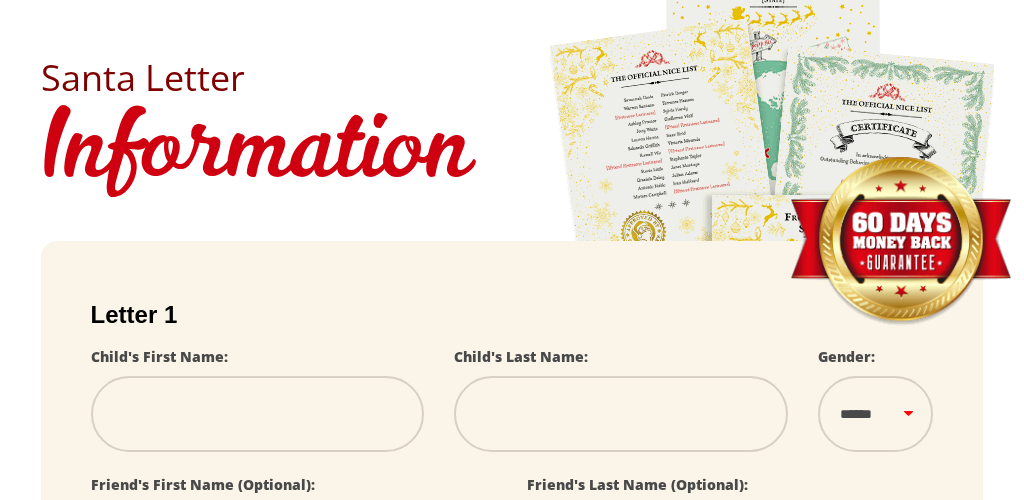 click at bounding box center (258, 414) 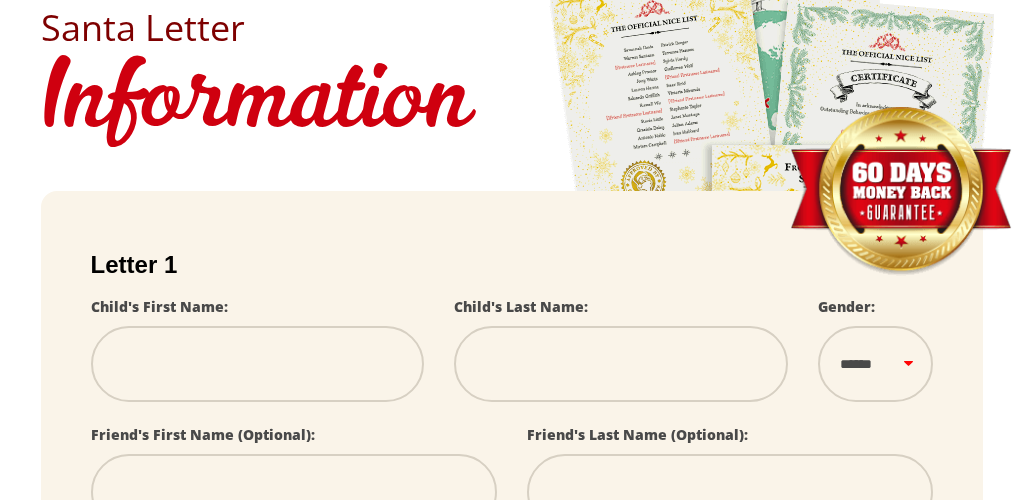 scroll, scrollTop: 299, scrollLeft: 0, axis: vertical 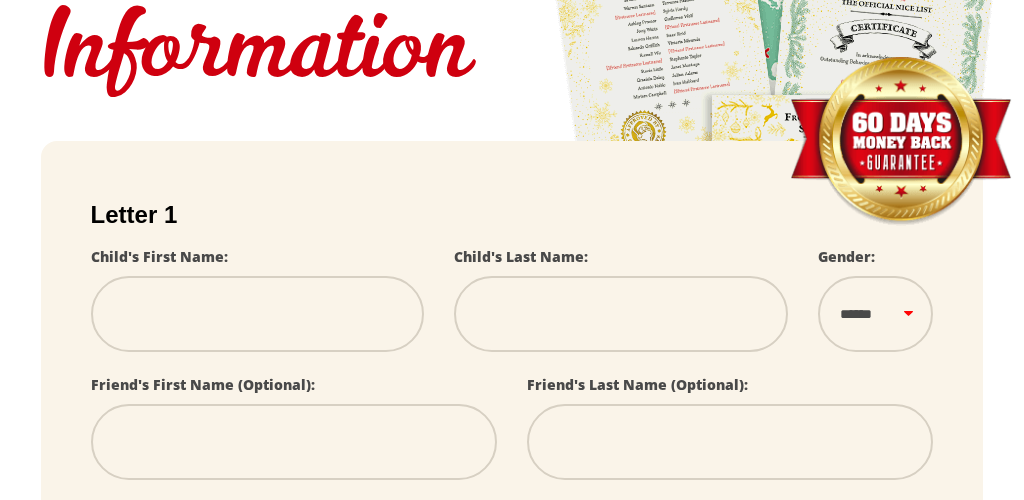 click at bounding box center [258, 314] 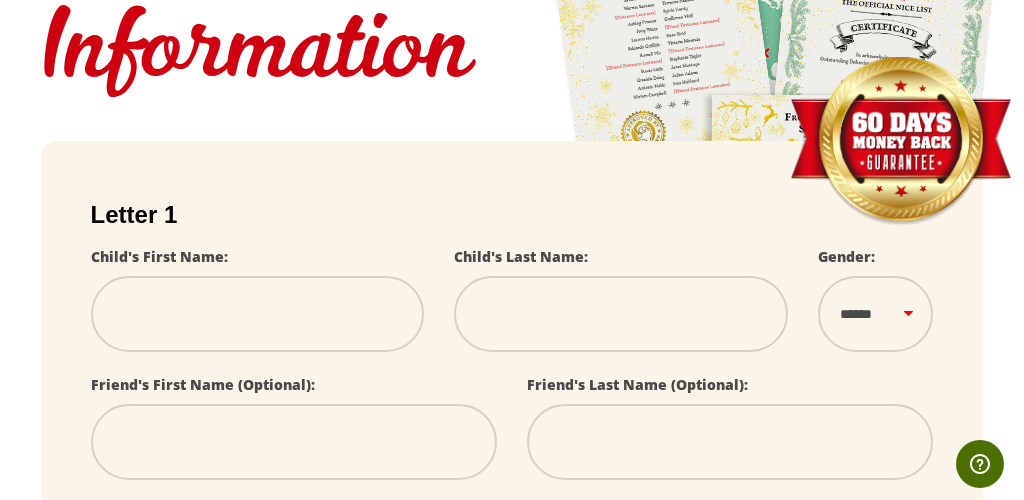 type on "***" 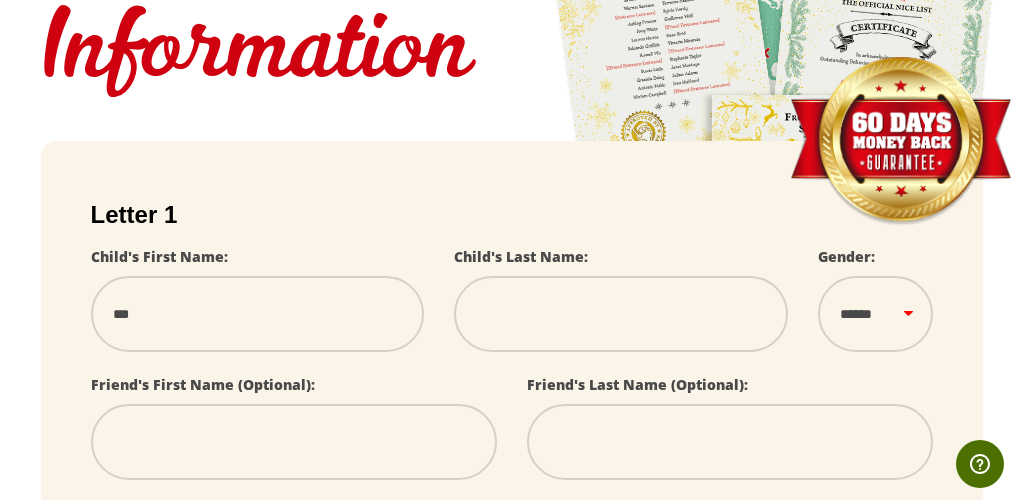 type on "****" 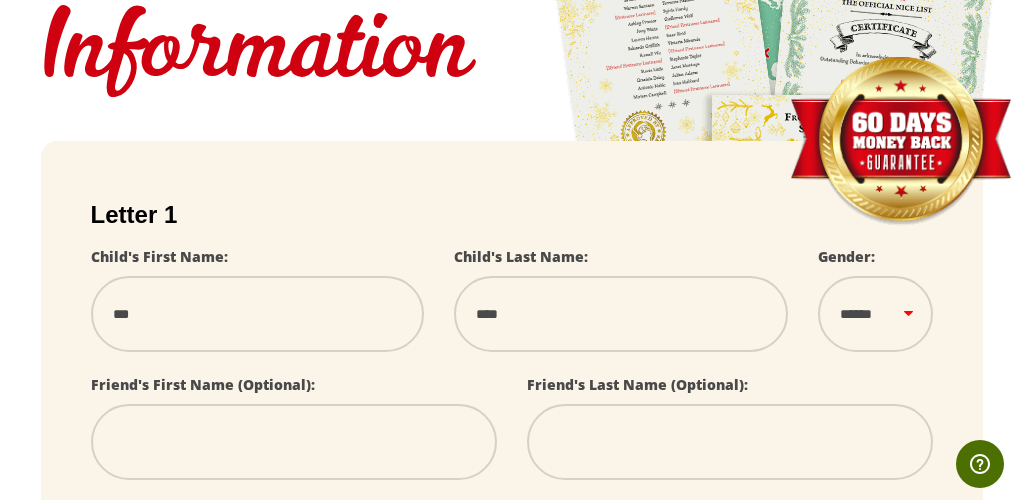 select 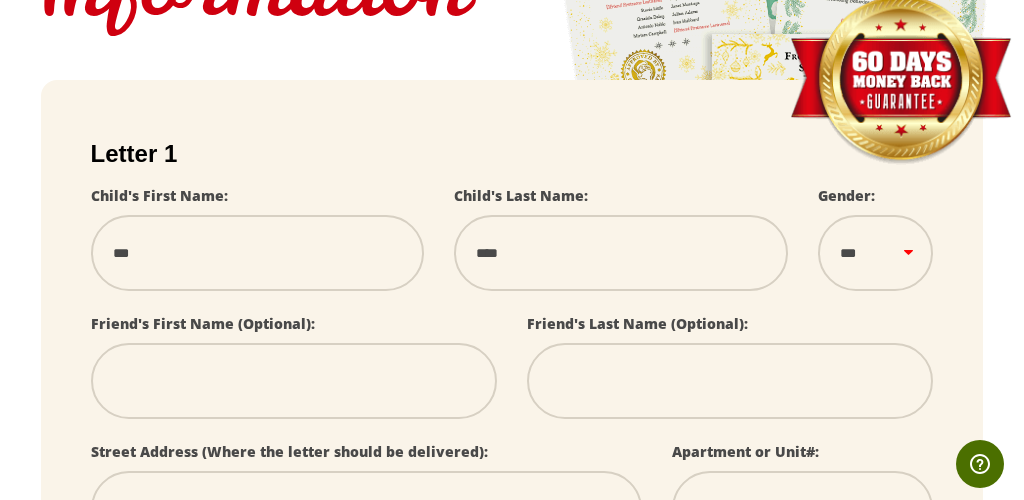 scroll, scrollTop: 383, scrollLeft: 0, axis: vertical 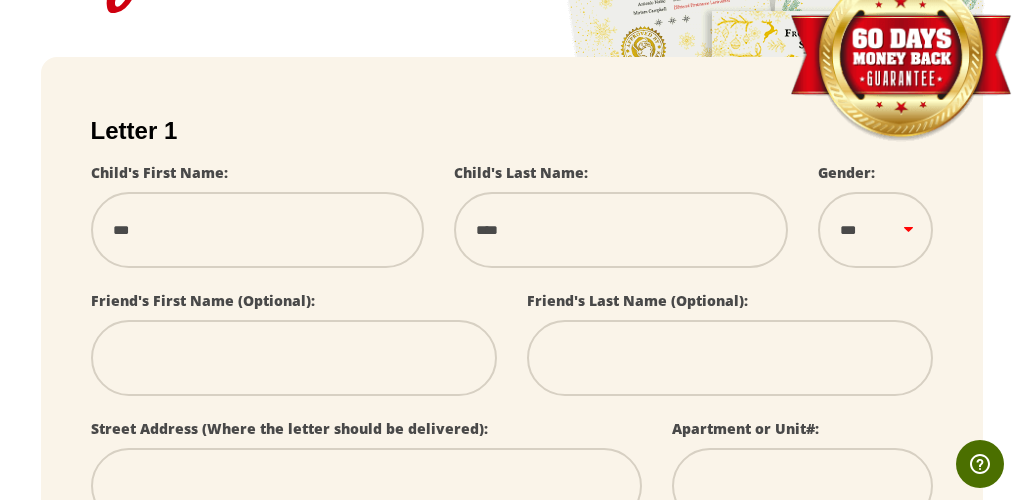 click at bounding box center [294, 358] 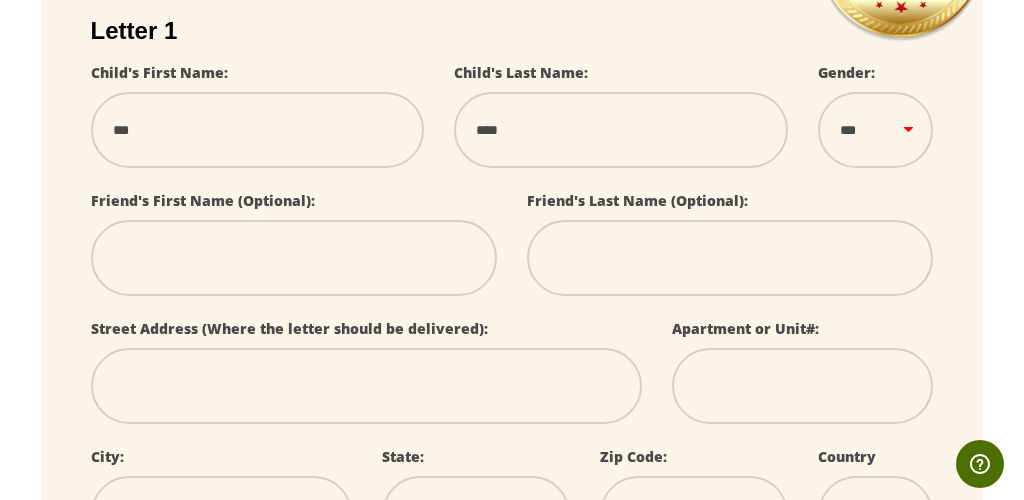click at bounding box center [294, 258] 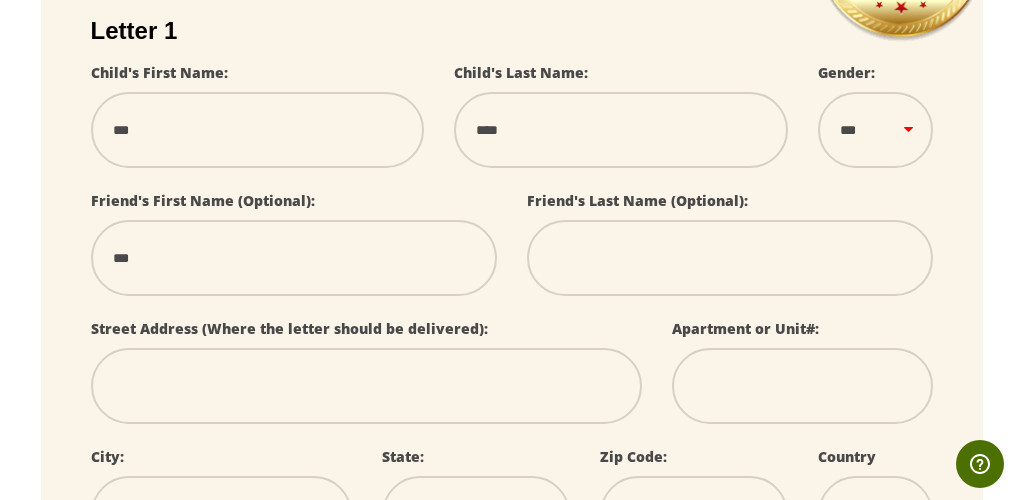 type on "*******" 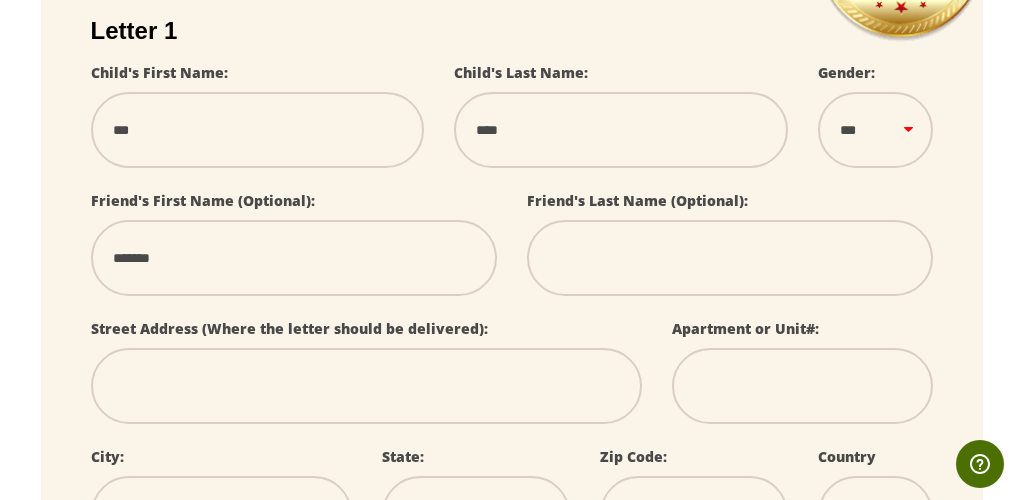 select 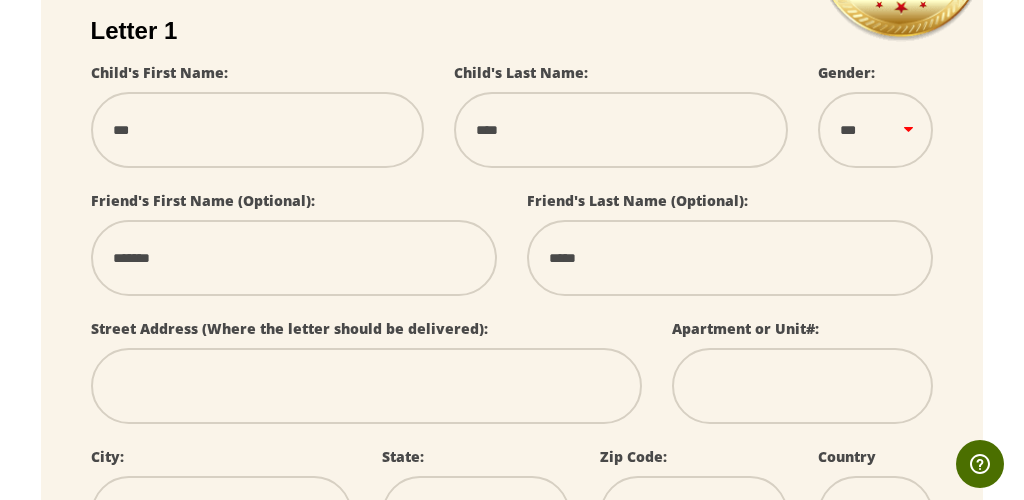 type on "**********" 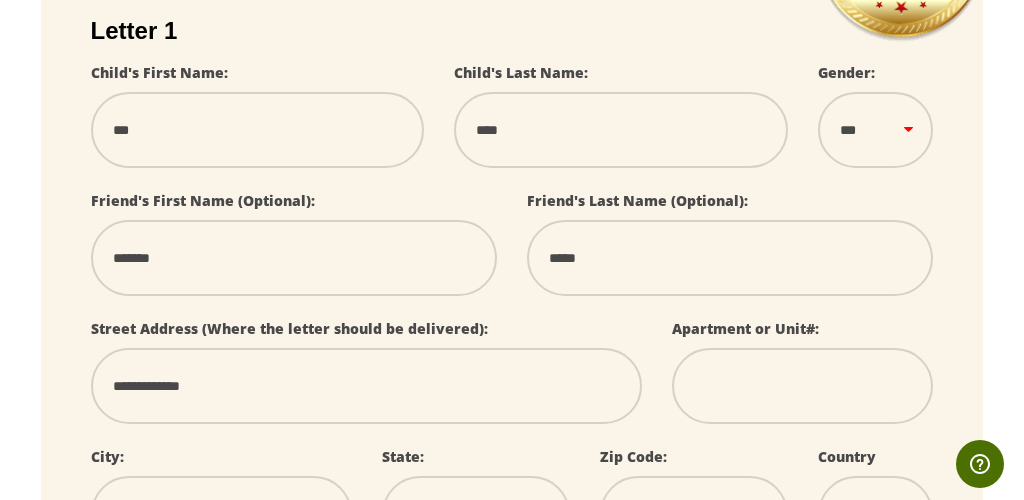 type on "**********" 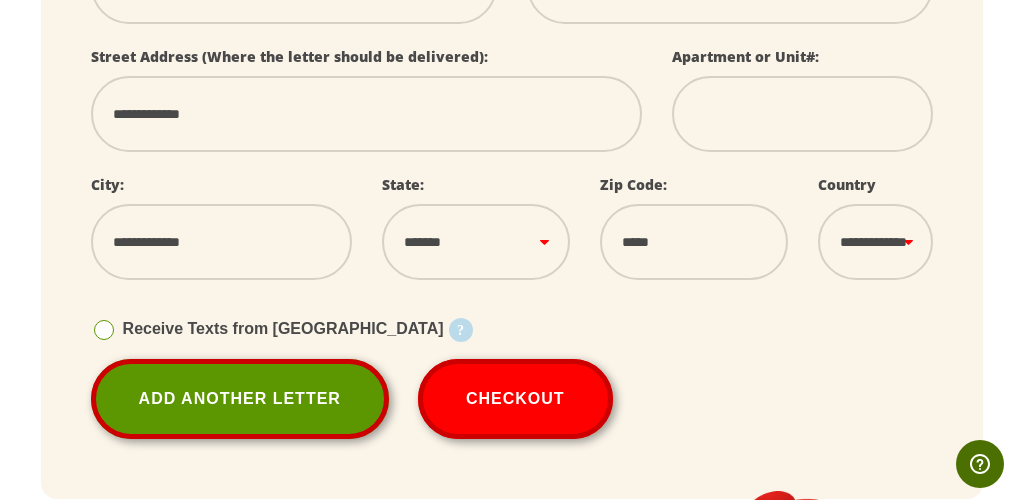 scroll, scrollTop: 785, scrollLeft: 0, axis: vertical 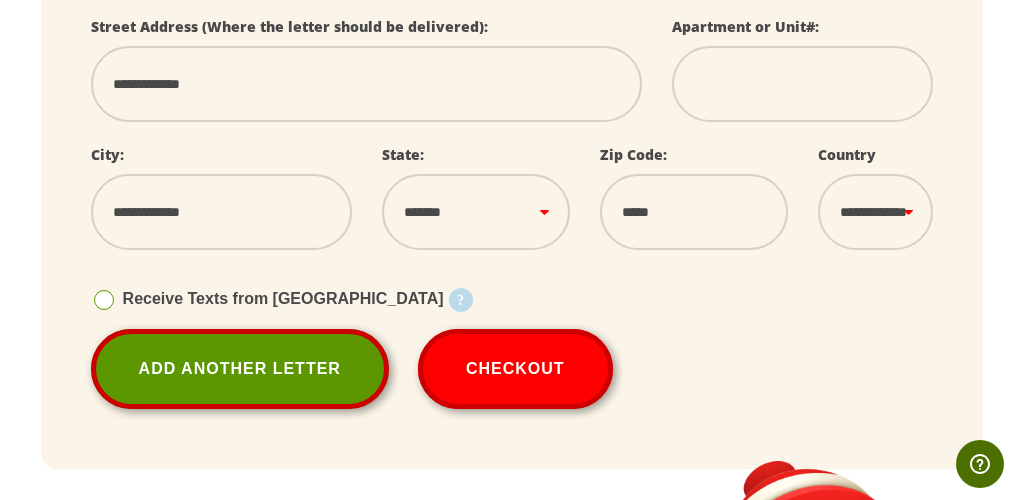 type on "*******" 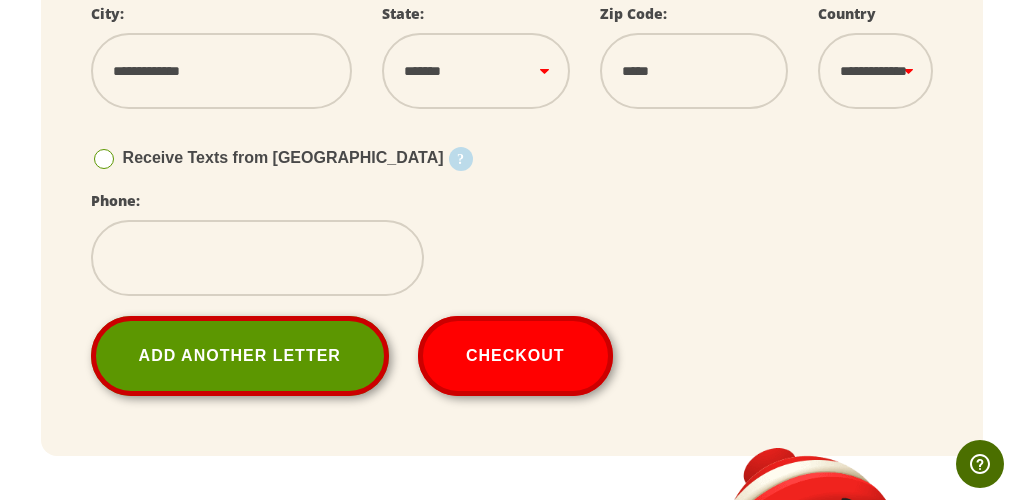 scroll, scrollTop: 933, scrollLeft: 0, axis: vertical 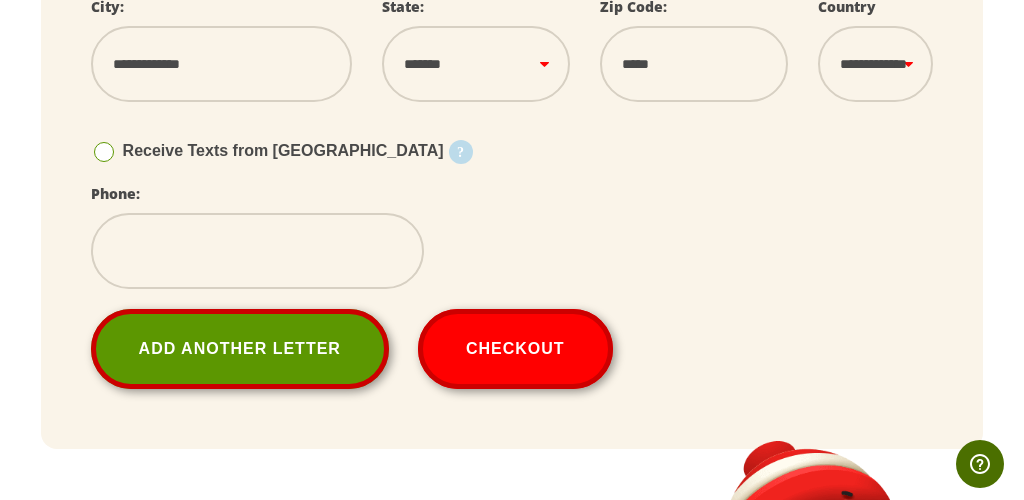 click on "Receive Texts from Santa" at bounding box center (283, 150) 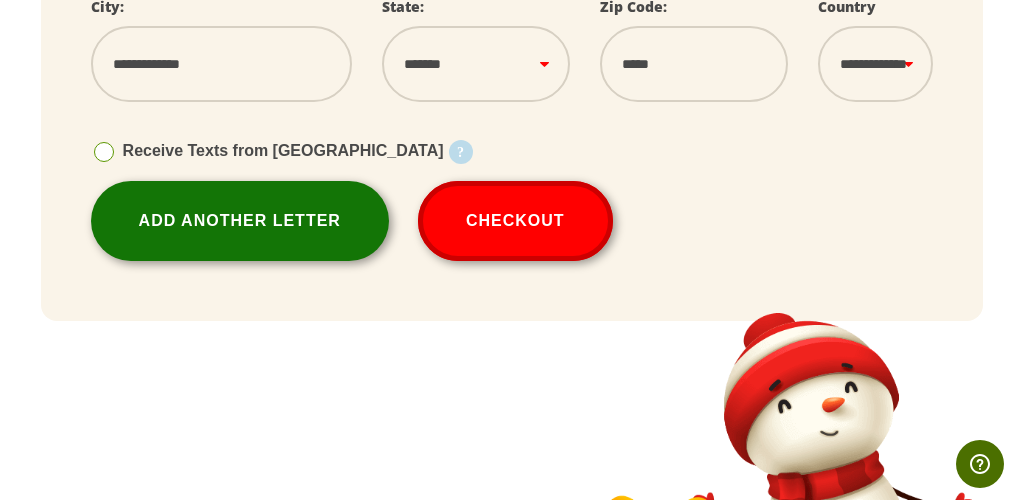 click on "Add Another Letter" at bounding box center (240, 221) 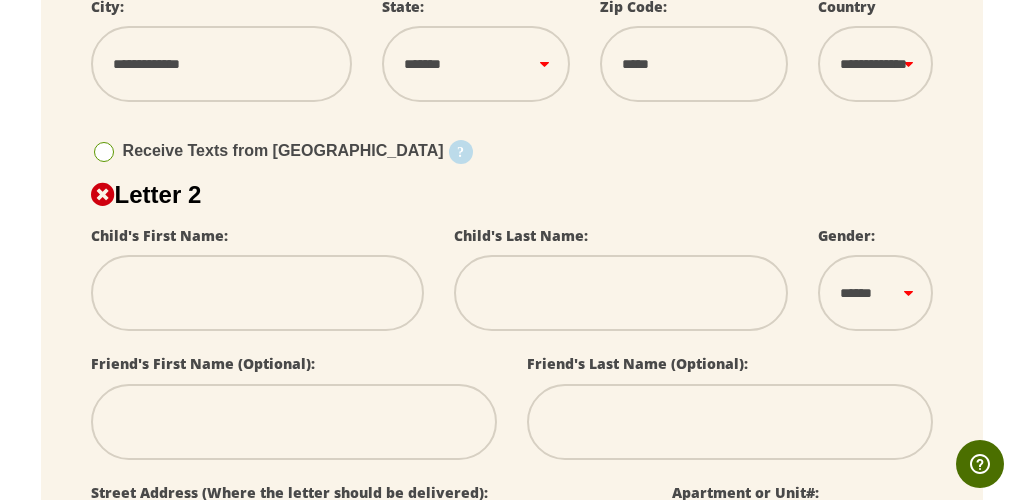 click at bounding box center [258, 293] 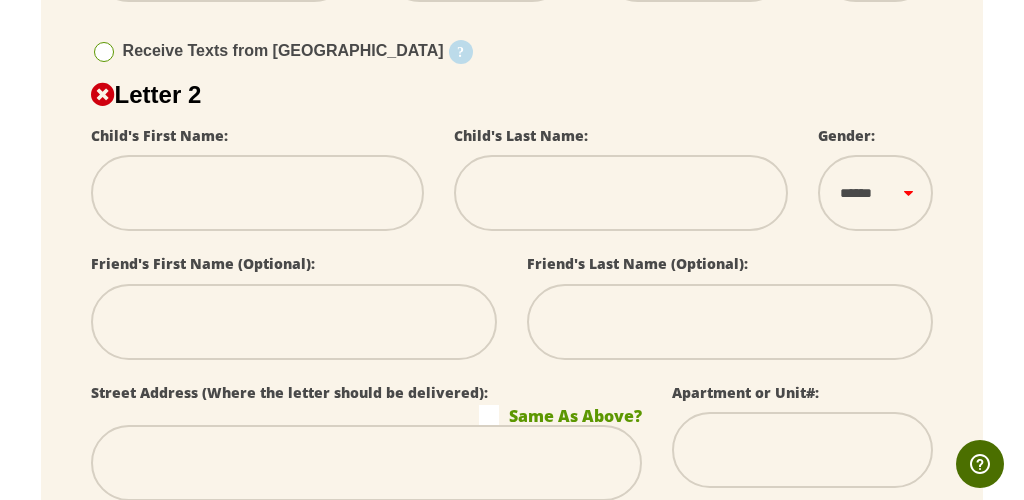 click at bounding box center (258, 193) 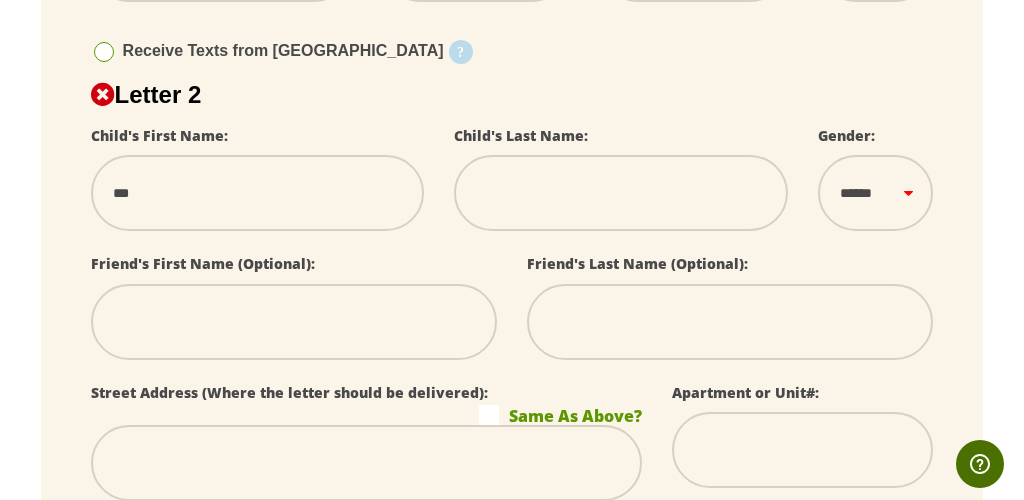 type on "****" 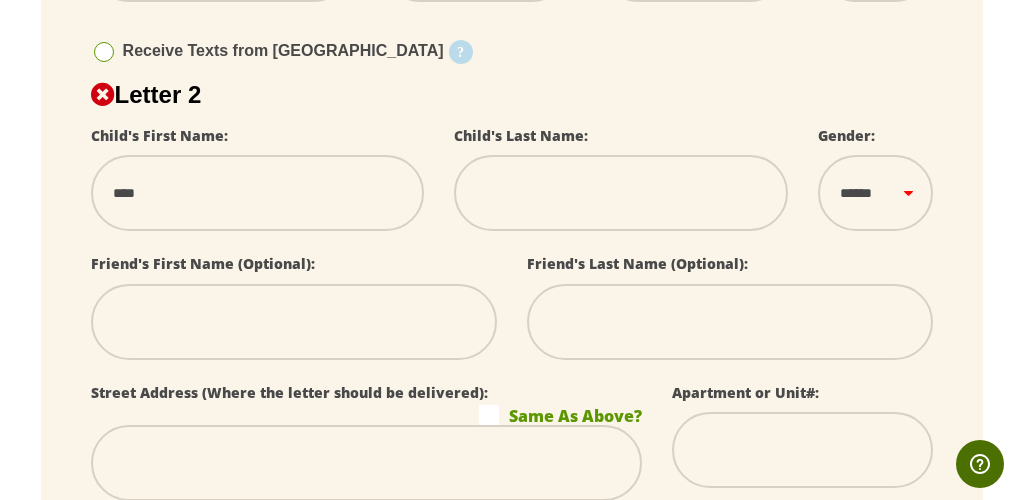 select 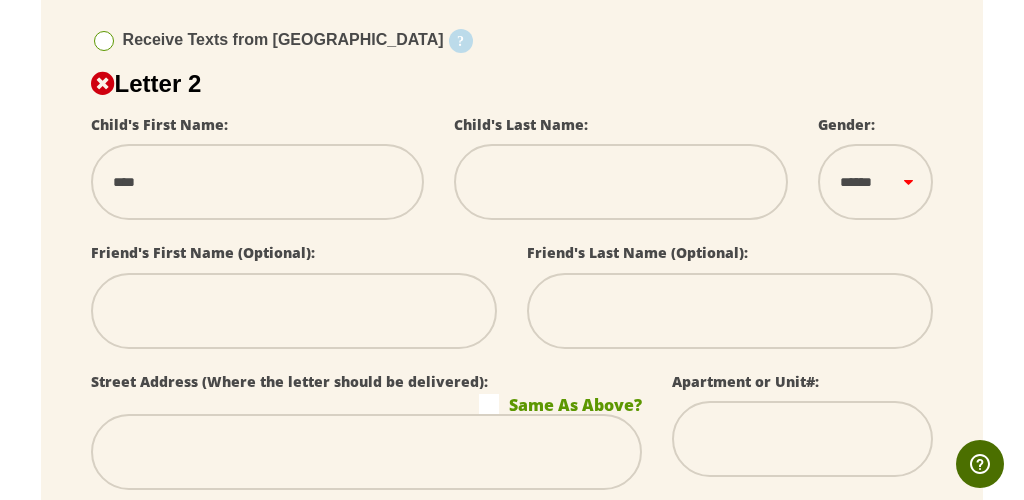 scroll, scrollTop: 1048, scrollLeft: 0, axis: vertical 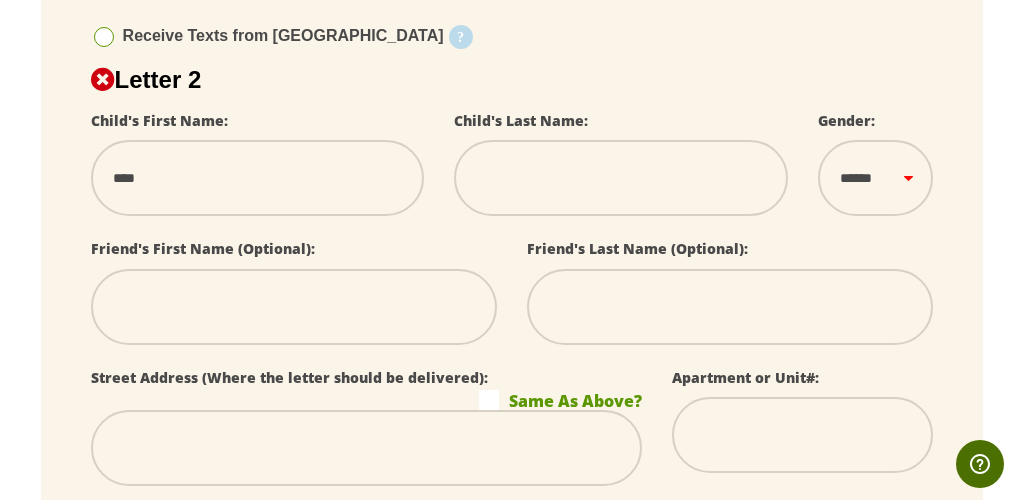 click at bounding box center (621, 178) 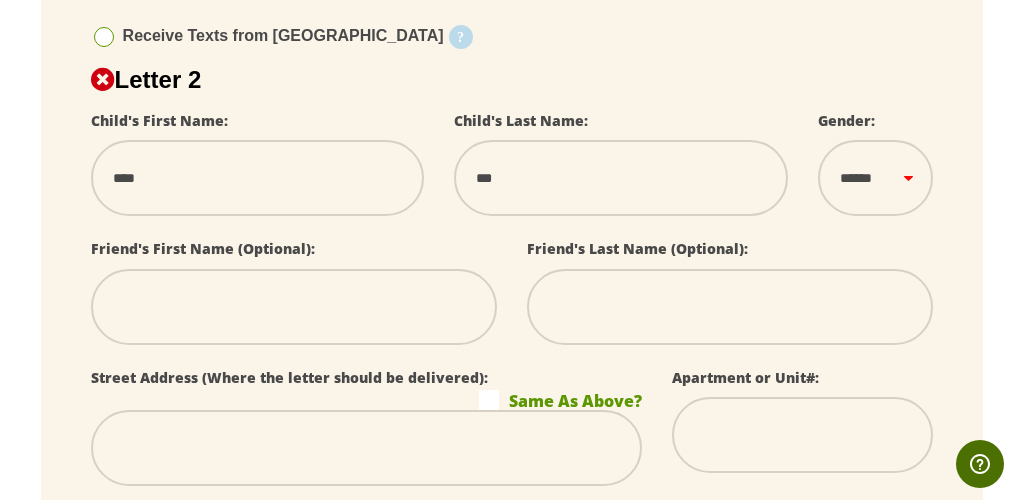 type on "*******" 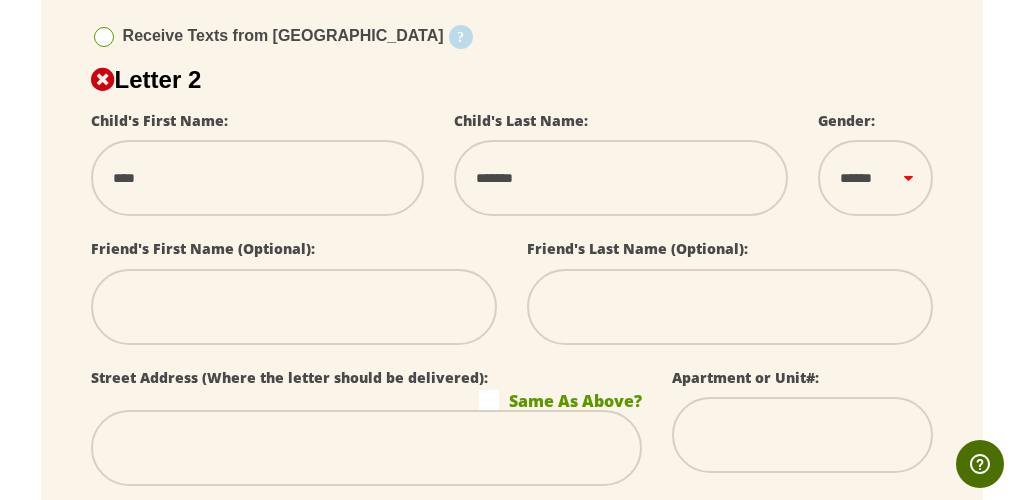 select 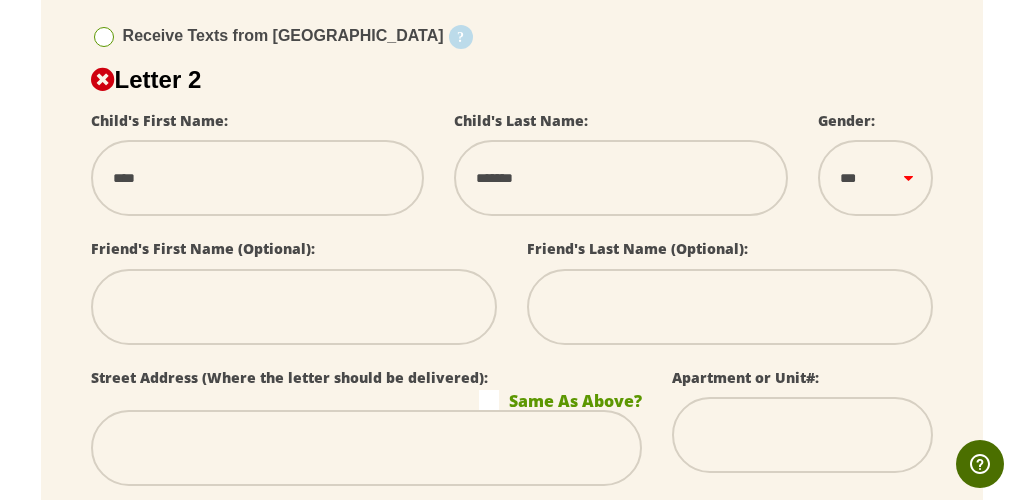 click at bounding box center [294, 307] 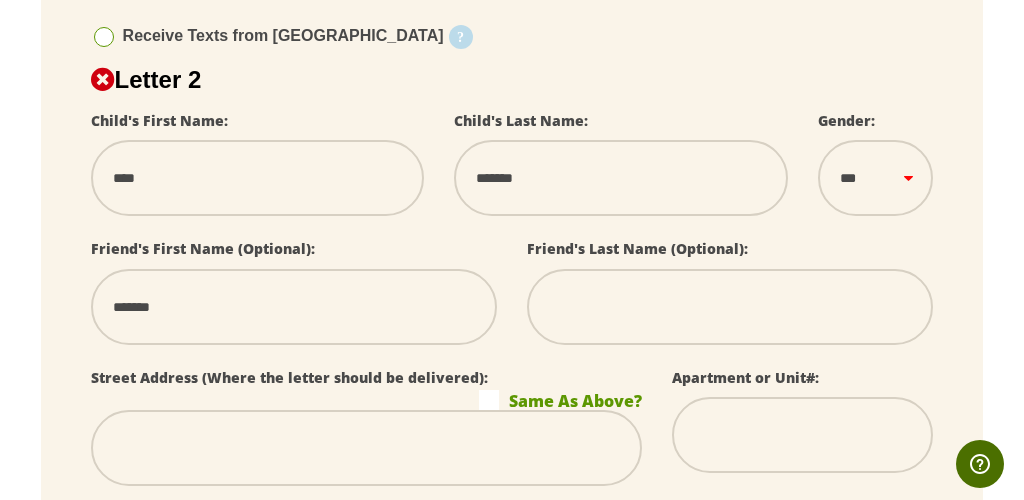 type on "*****" 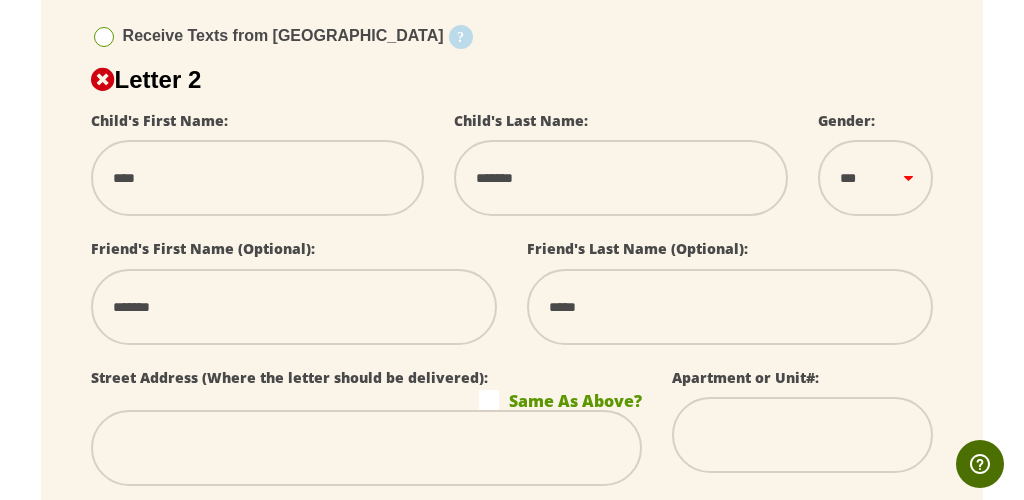 type on "**********" 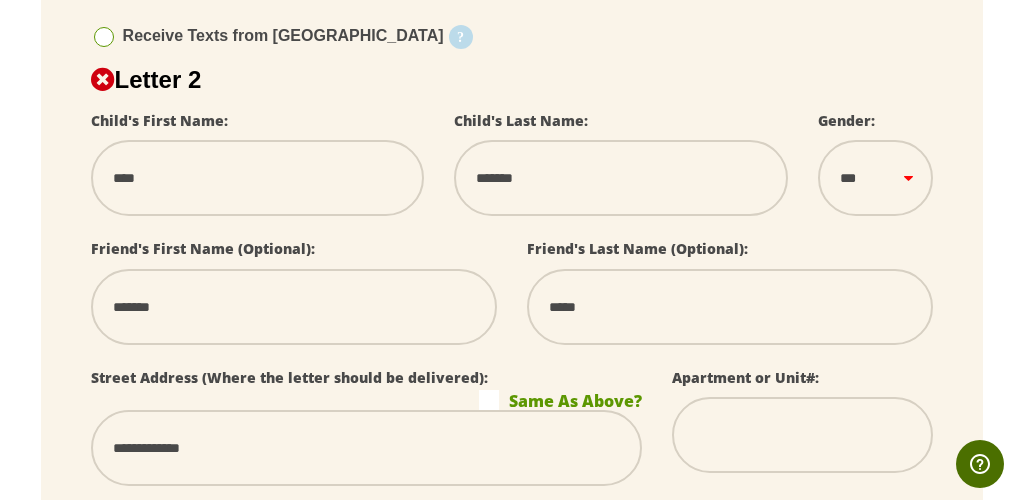 type on "**********" 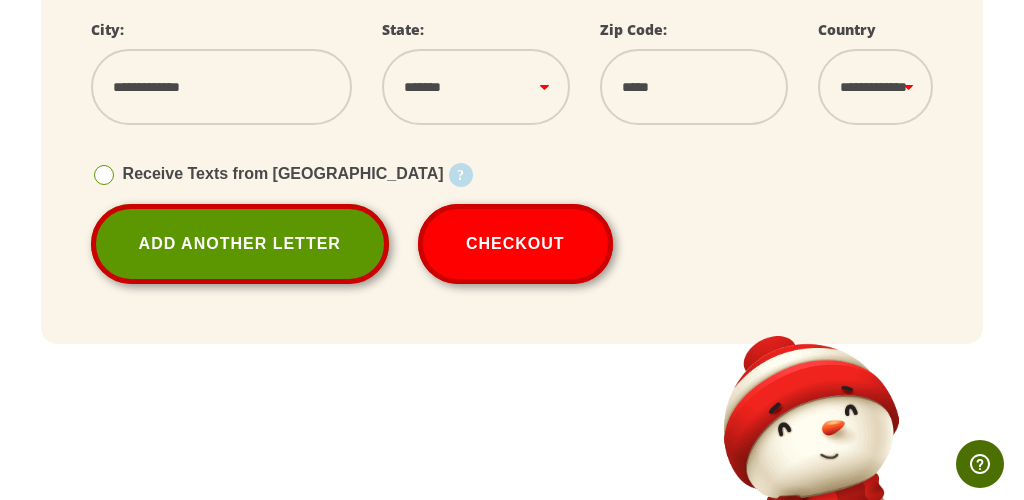 scroll, scrollTop: 1539, scrollLeft: 0, axis: vertical 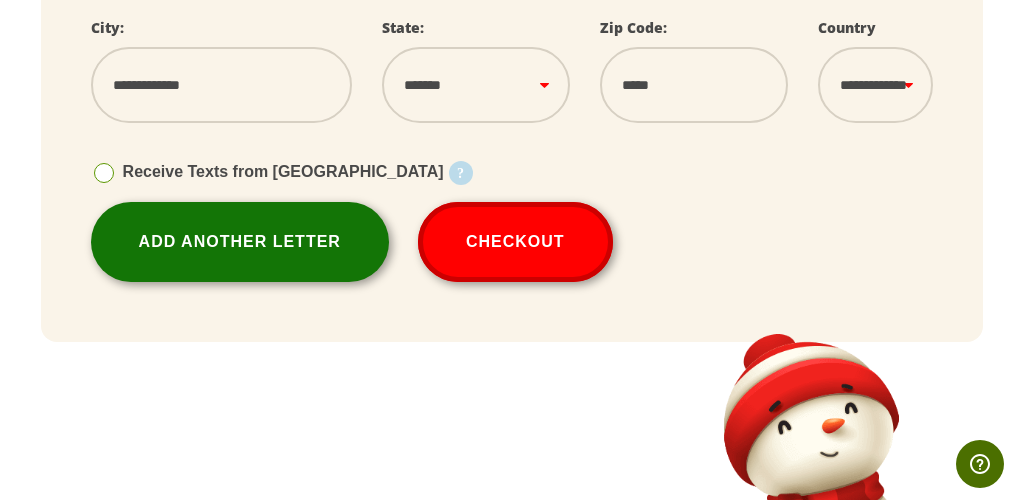 click on "Add Another Letter" at bounding box center (240, 242) 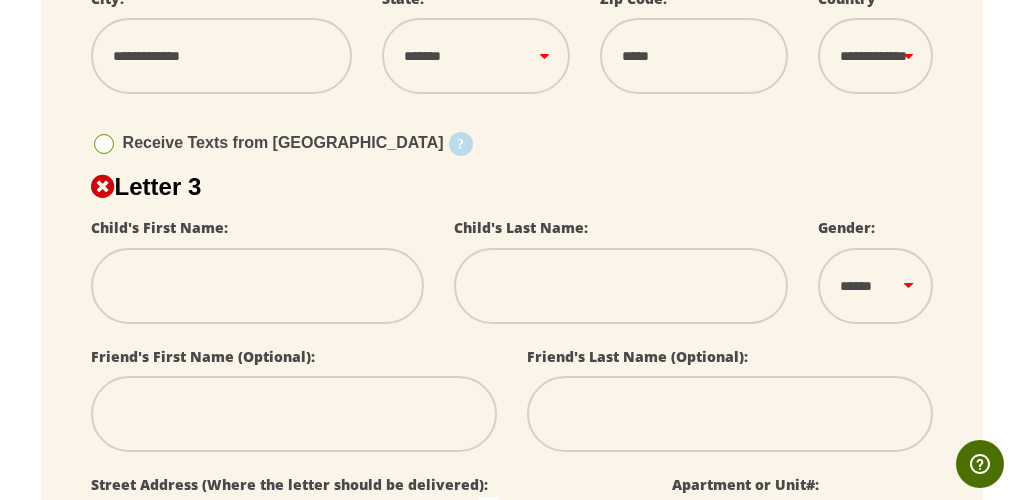 scroll, scrollTop: 1585, scrollLeft: 0, axis: vertical 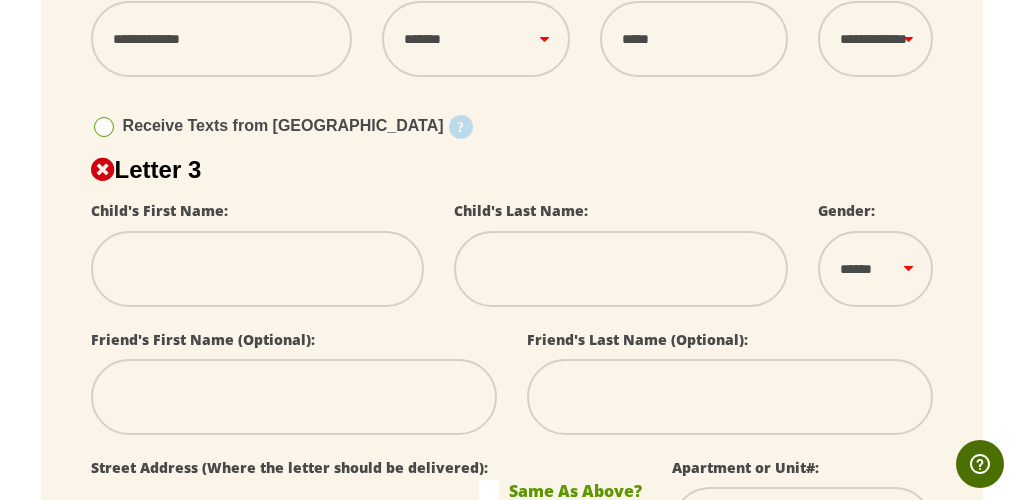 click at bounding box center [258, 269] 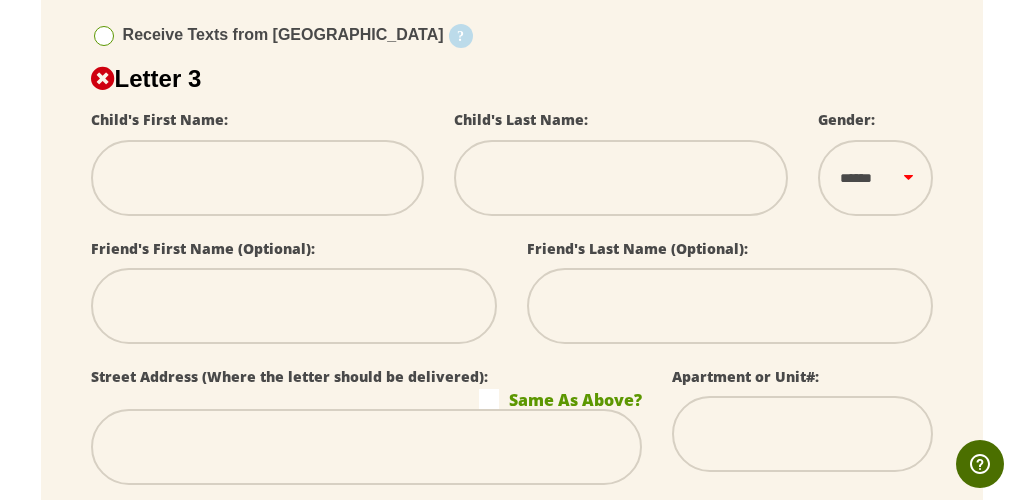 scroll, scrollTop: 1685, scrollLeft: 0, axis: vertical 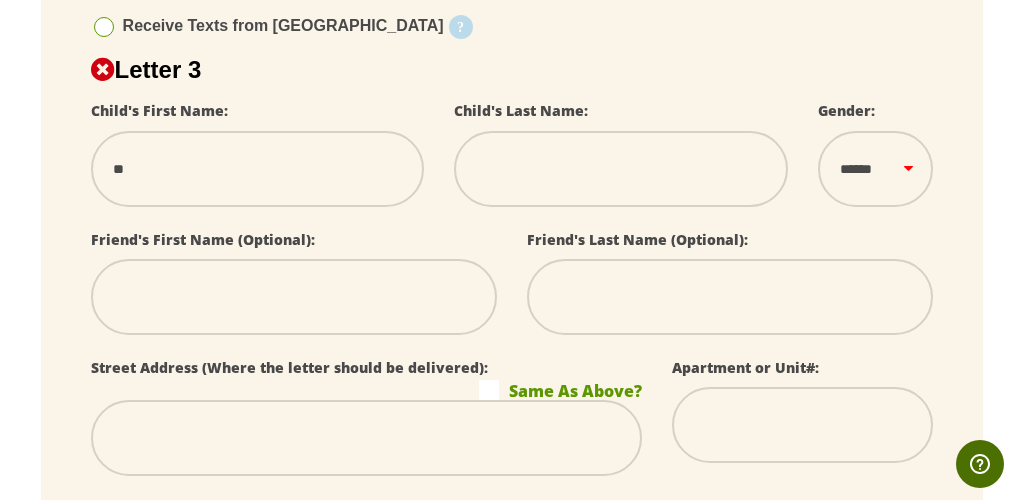 type on "******" 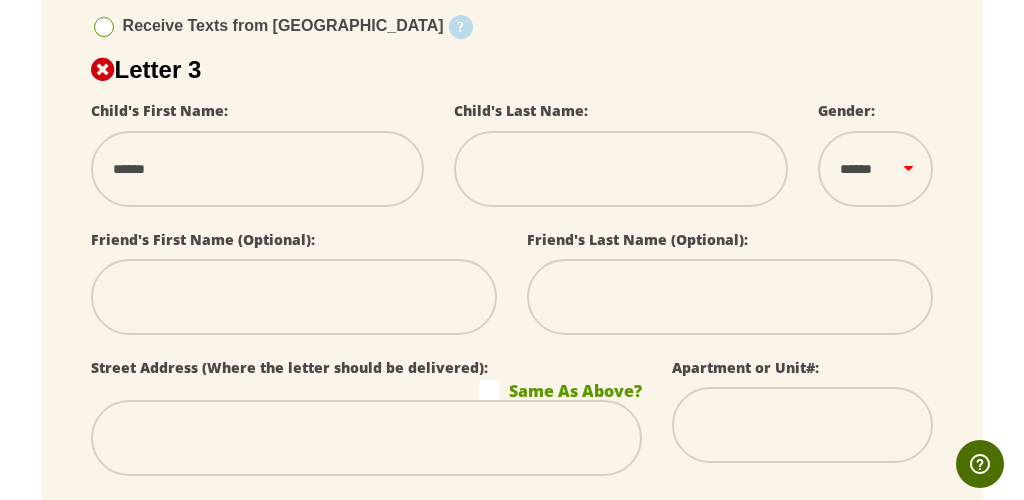 select 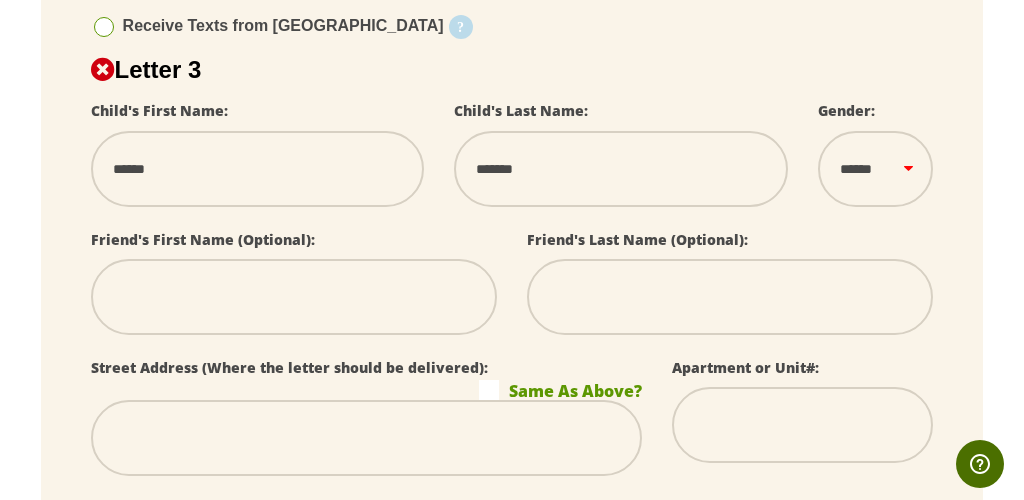 type on "********" 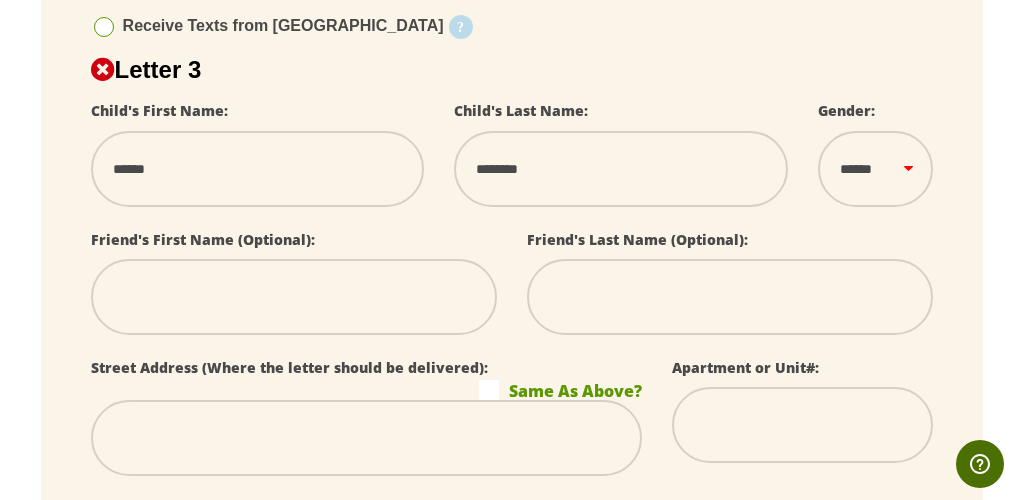 select 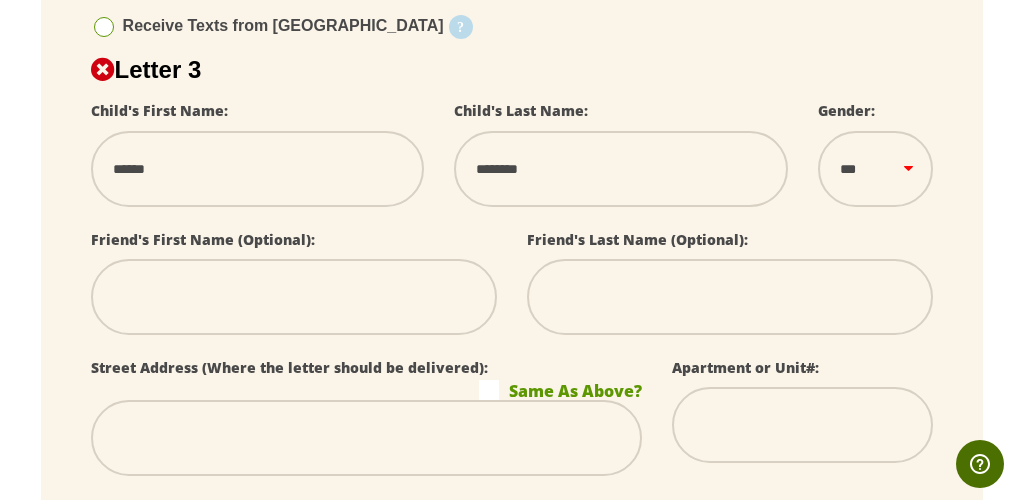 click at bounding box center [294, 297] 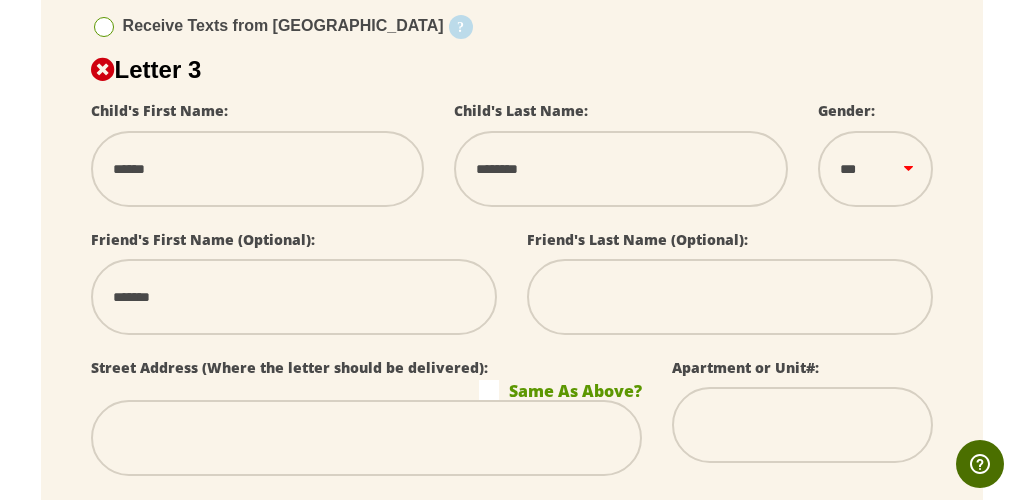 type on "*****" 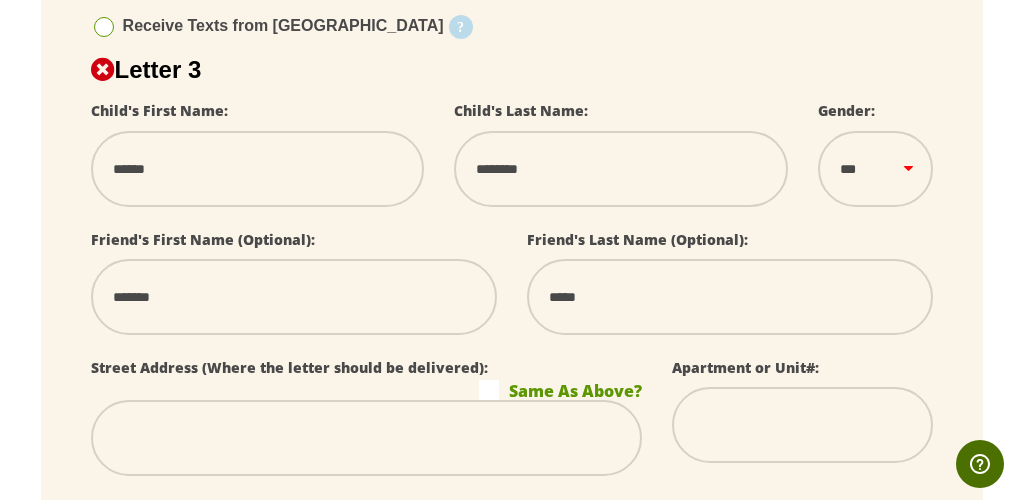 type on "**********" 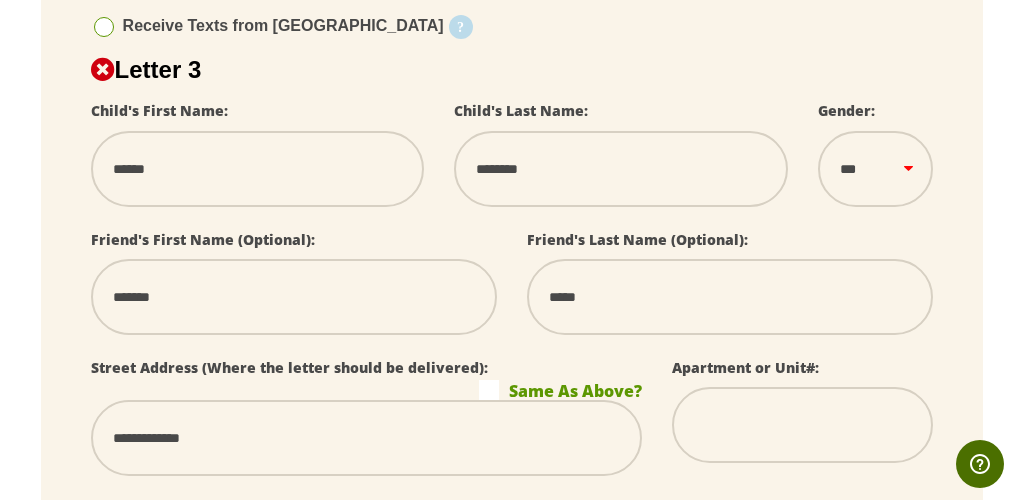 type on "**********" 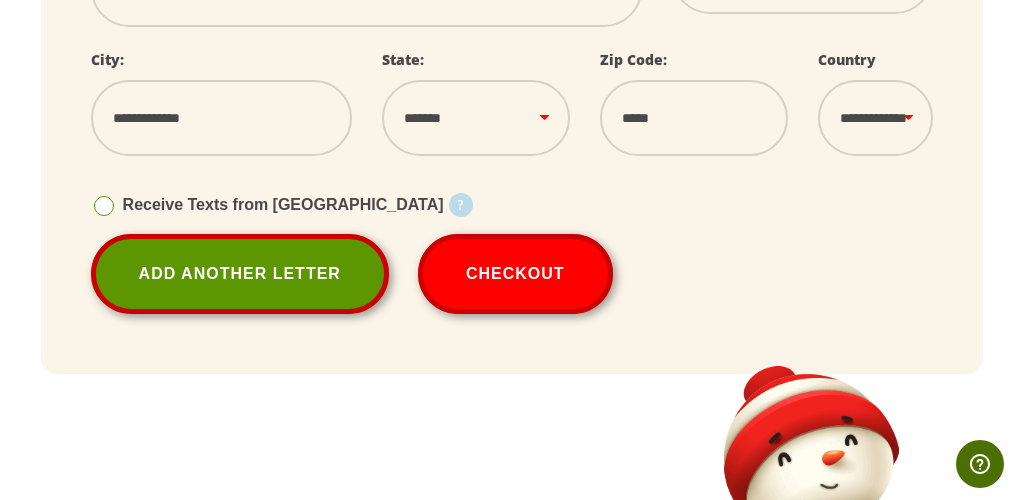 scroll, scrollTop: 2138, scrollLeft: 0, axis: vertical 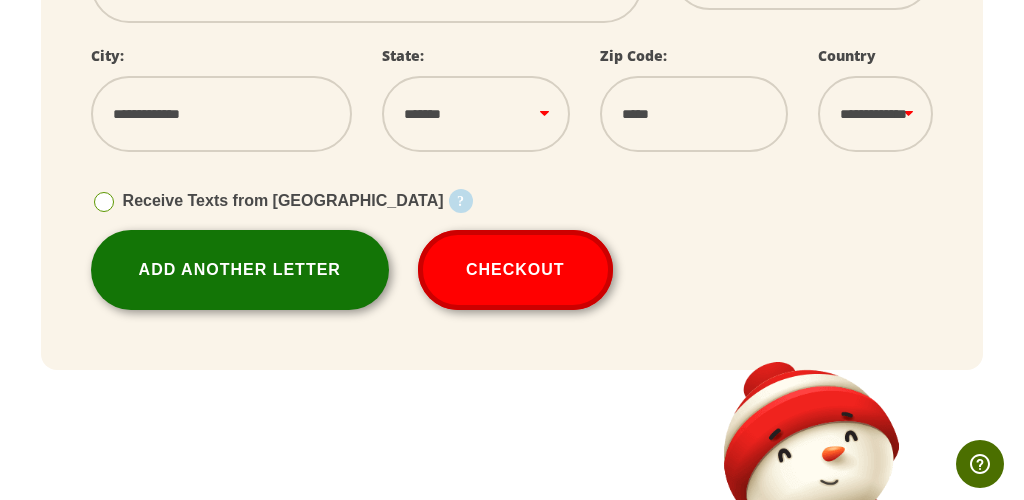 click on "Add Another Letter" at bounding box center (240, 270) 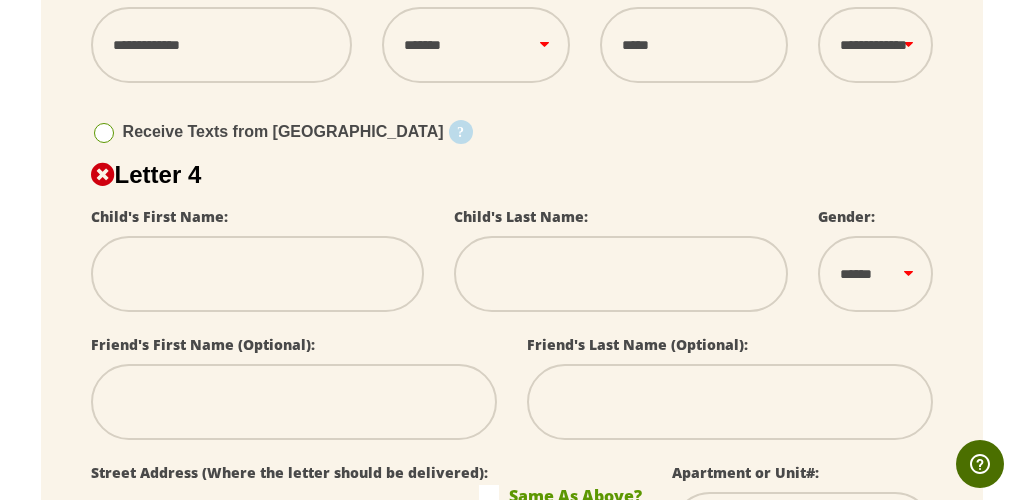 scroll, scrollTop: 2214, scrollLeft: 0, axis: vertical 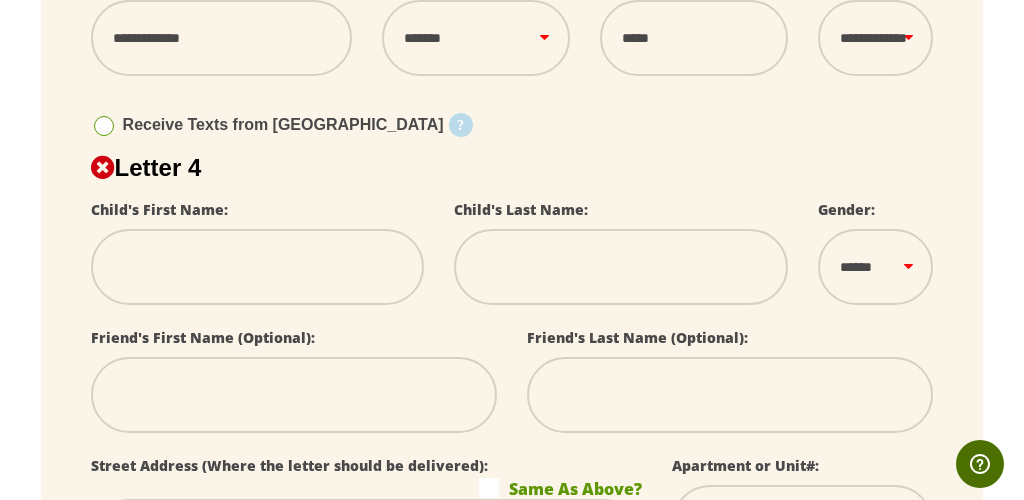 click at bounding box center (258, 267) 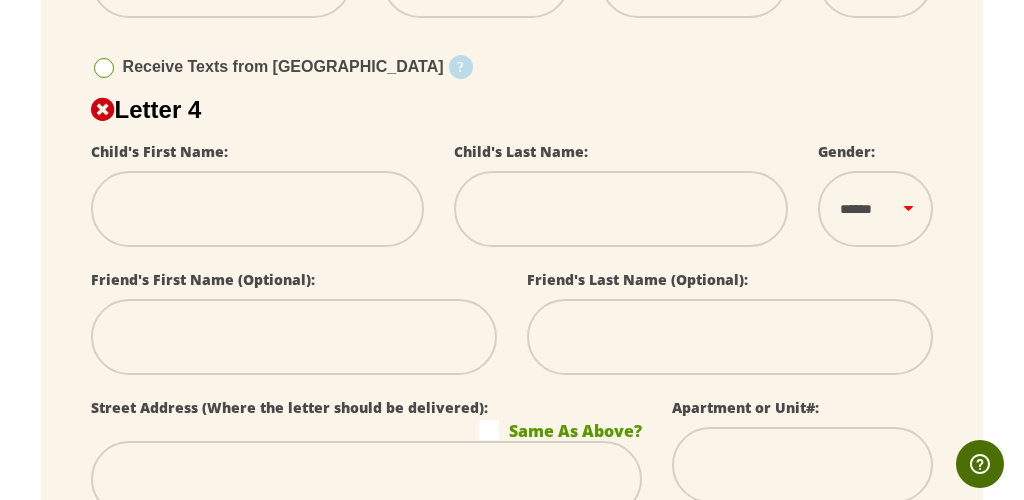 scroll, scrollTop: 2314, scrollLeft: 0, axis: vertical 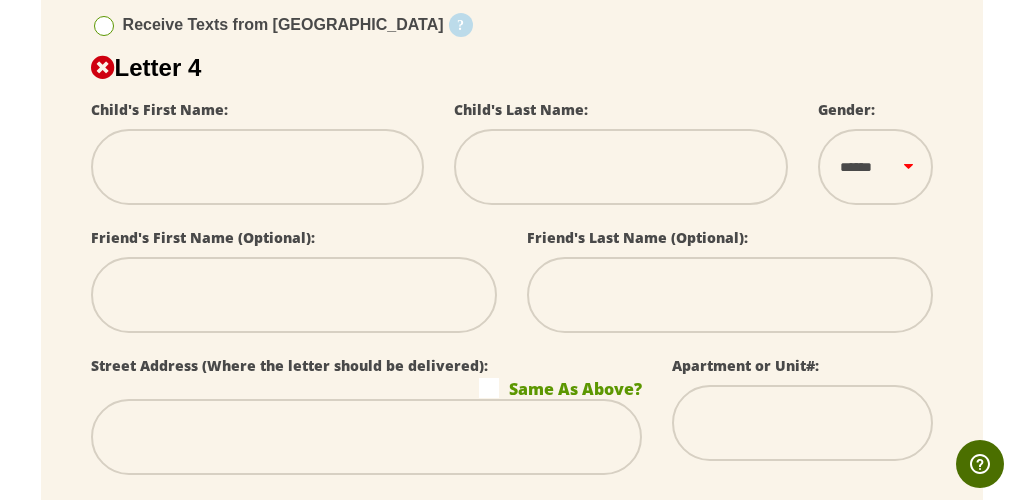type on "*" 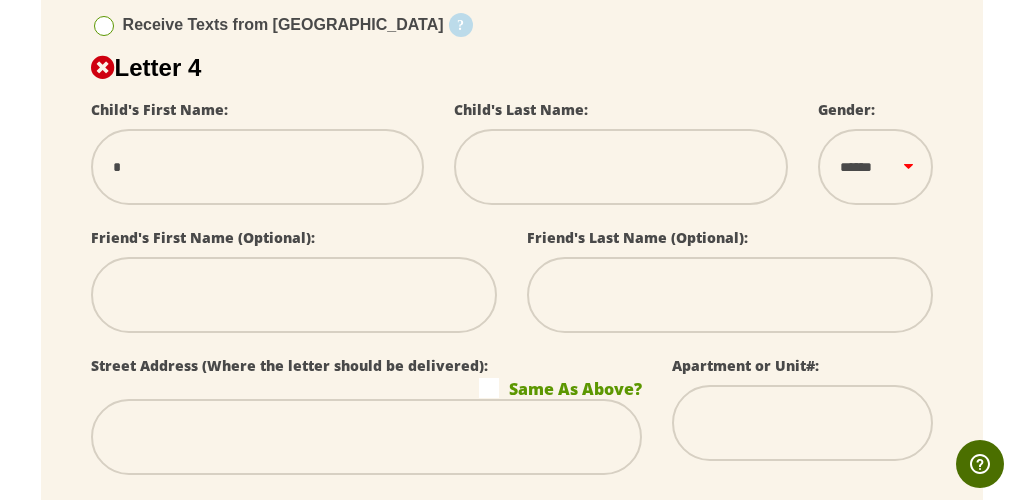 type 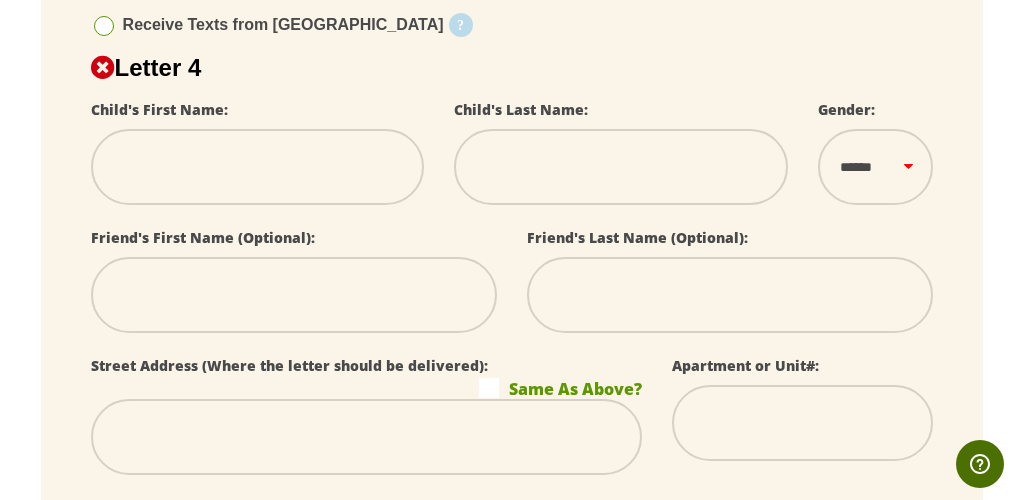 select 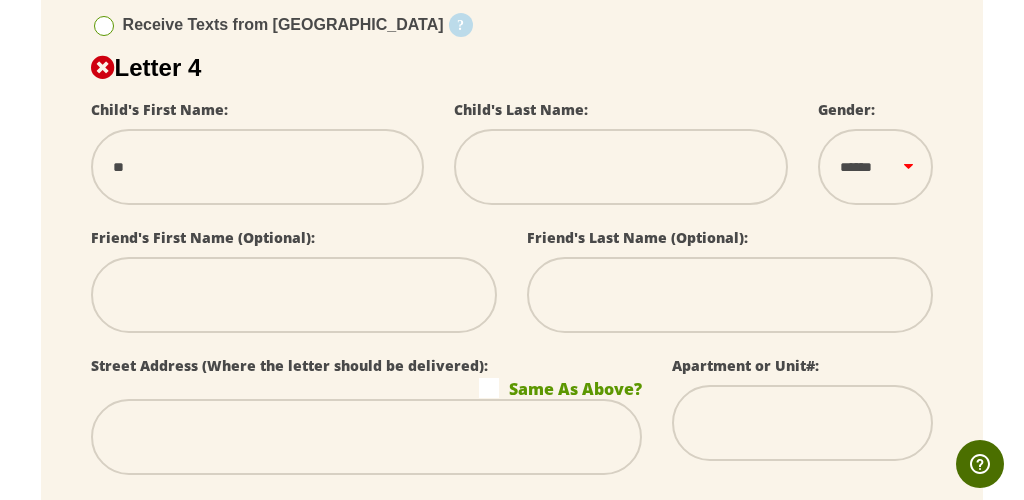 type on "***" 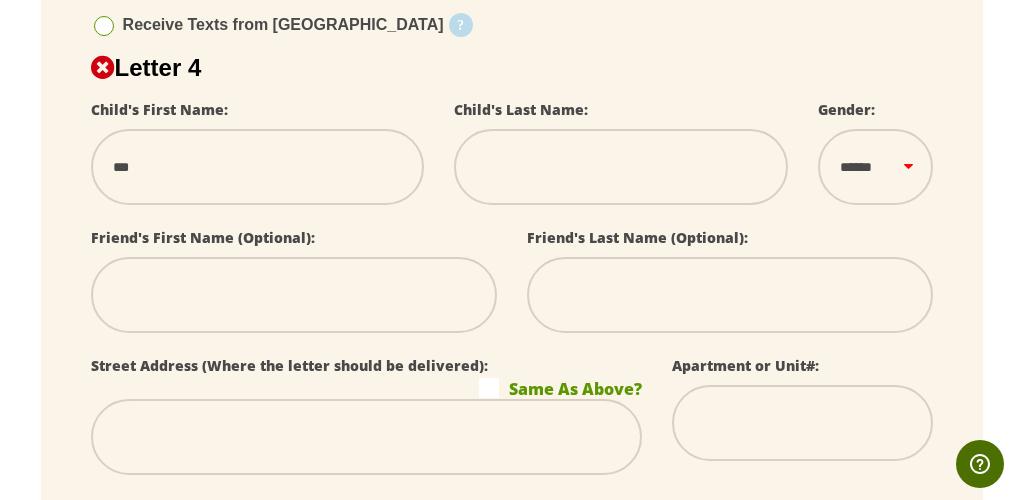 select 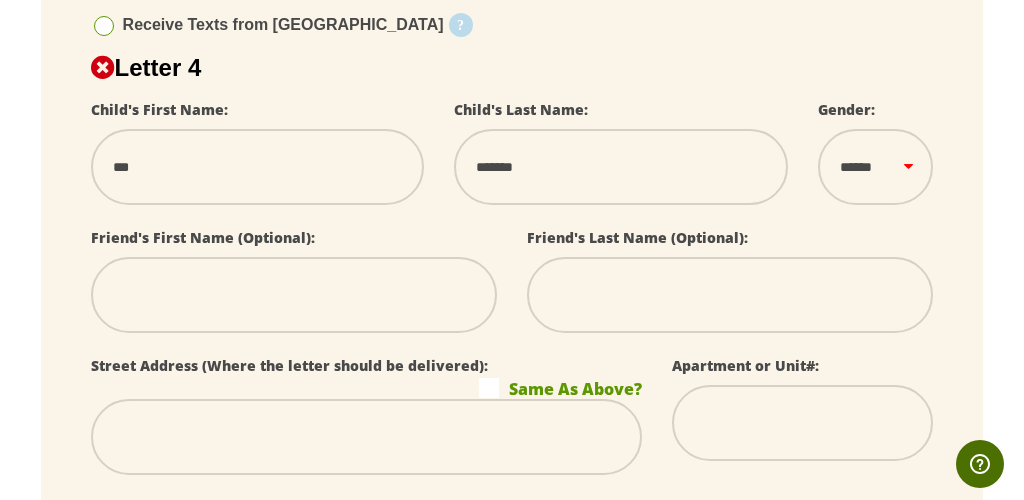 type on "********" 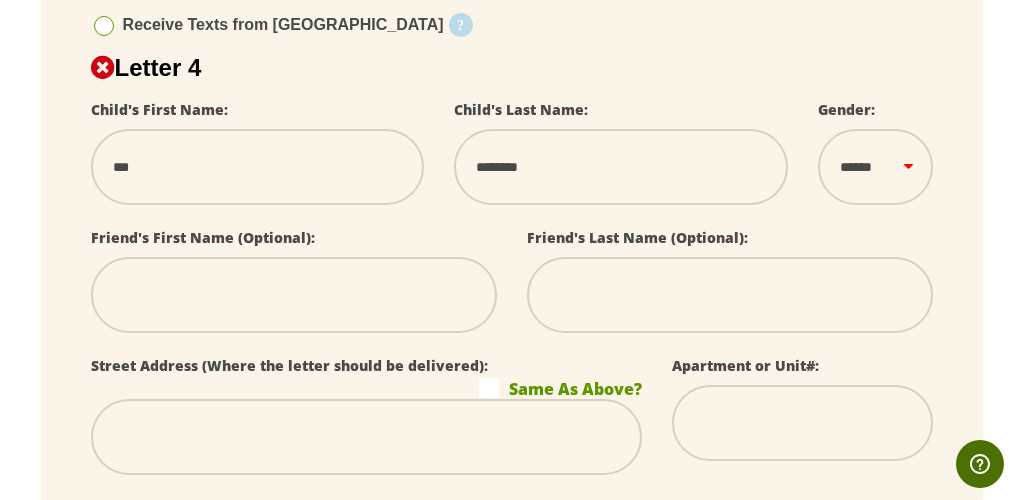 select 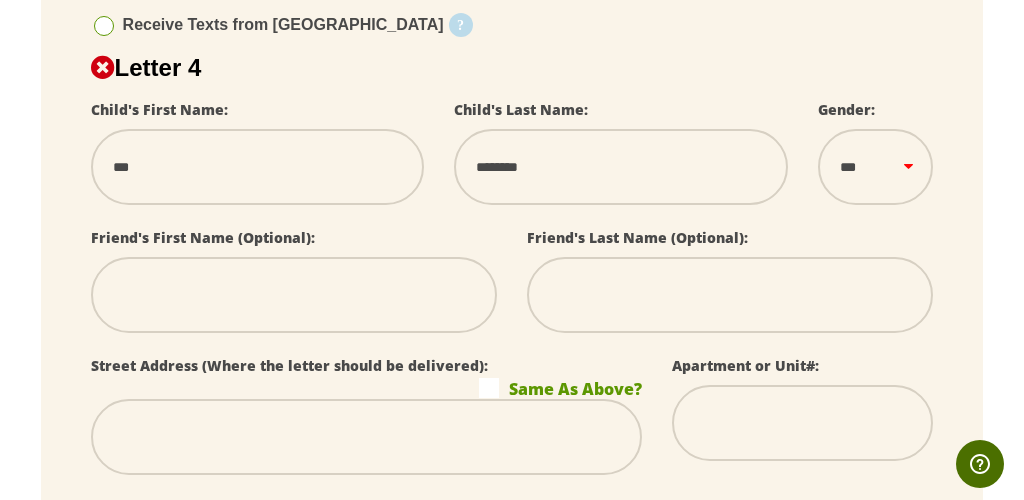 click at bounding box center [294, 295] 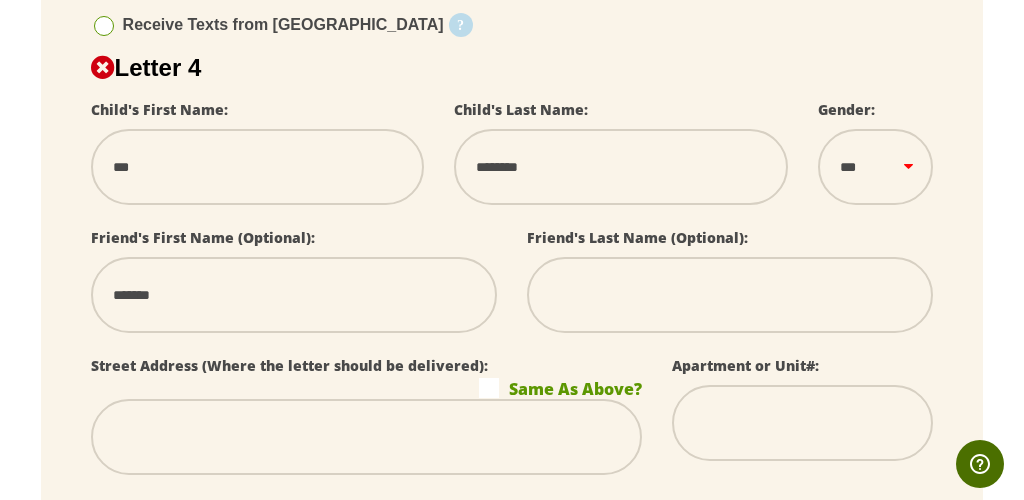 type on "*****" 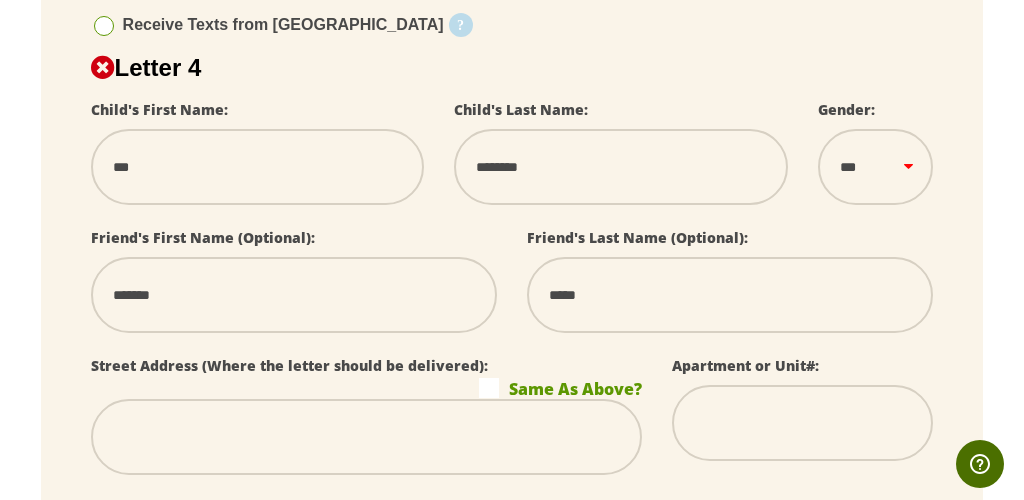 type on "**********" 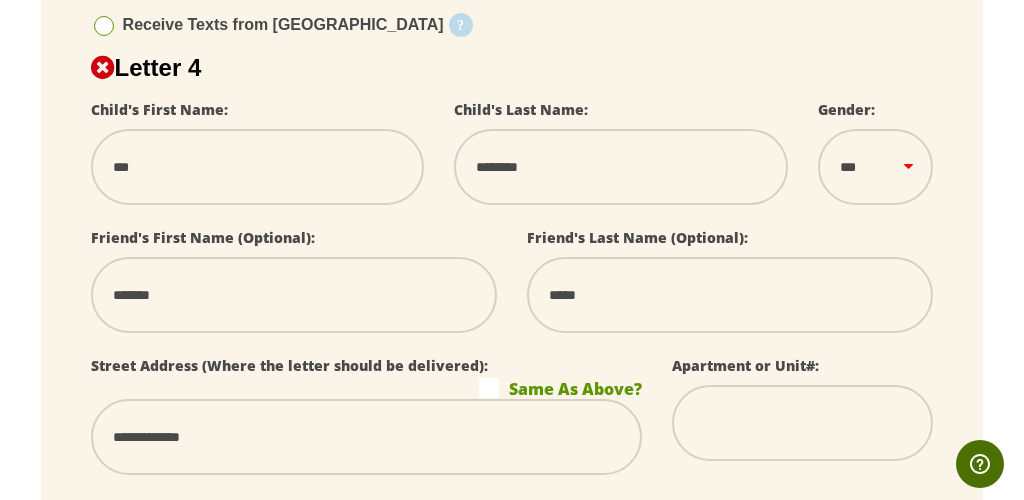 type on "**********" 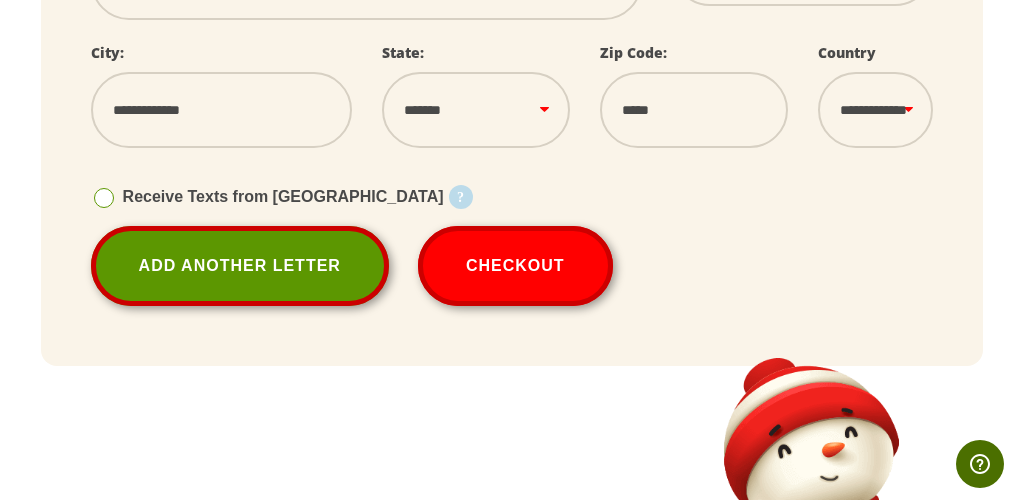 scroll, scrollTop: 2776, scrollLeft: 0, axis: vertical 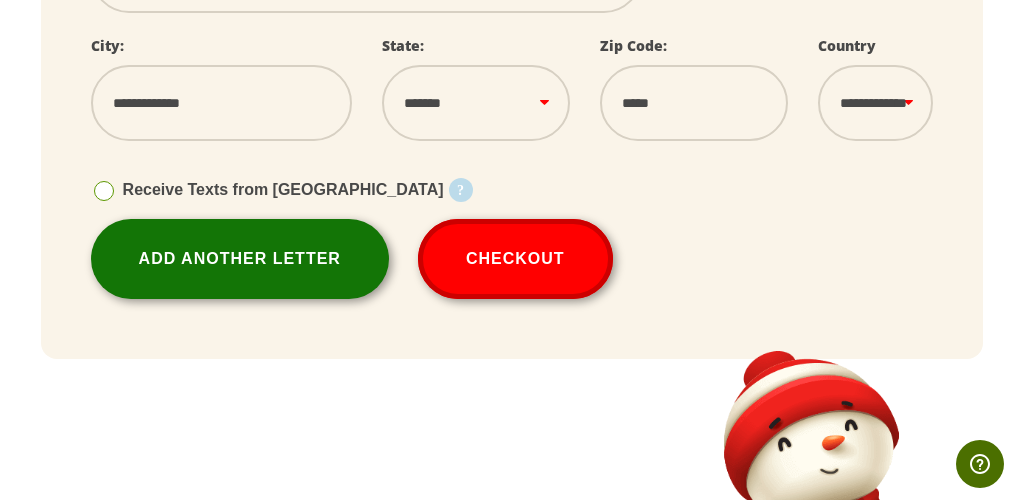 click on "Add Another Letter" at bounding box center [240, 259] 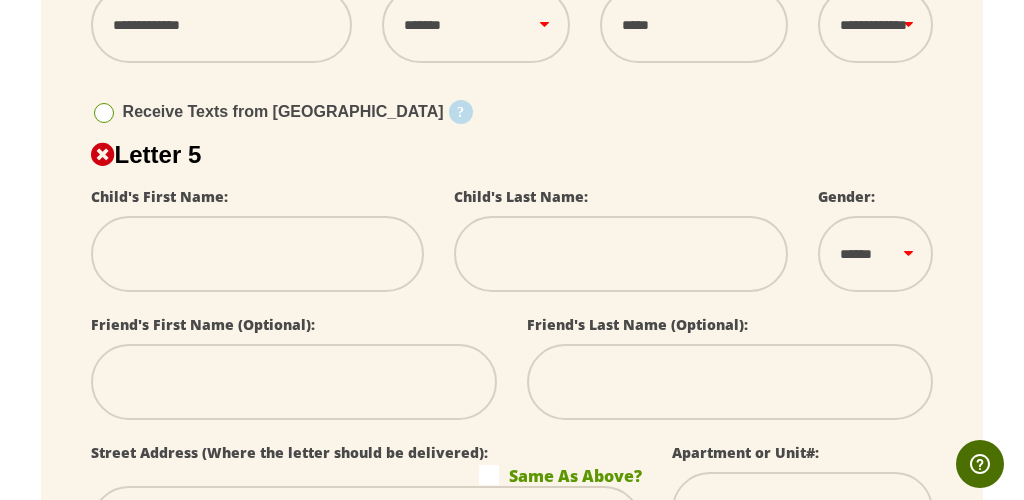 scroll, scrollTop: 2855, scrollLeft: 0, axis: vertical 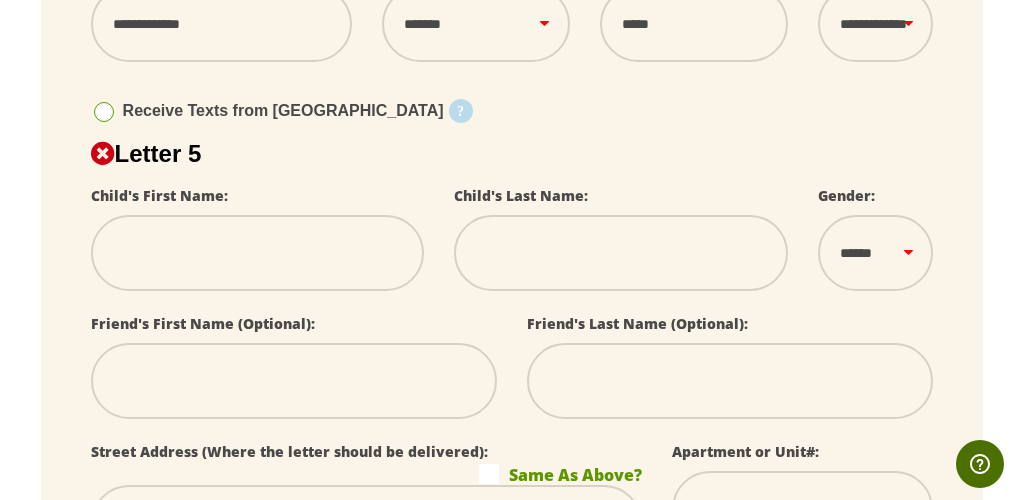 click at bounding box center (258, 253) 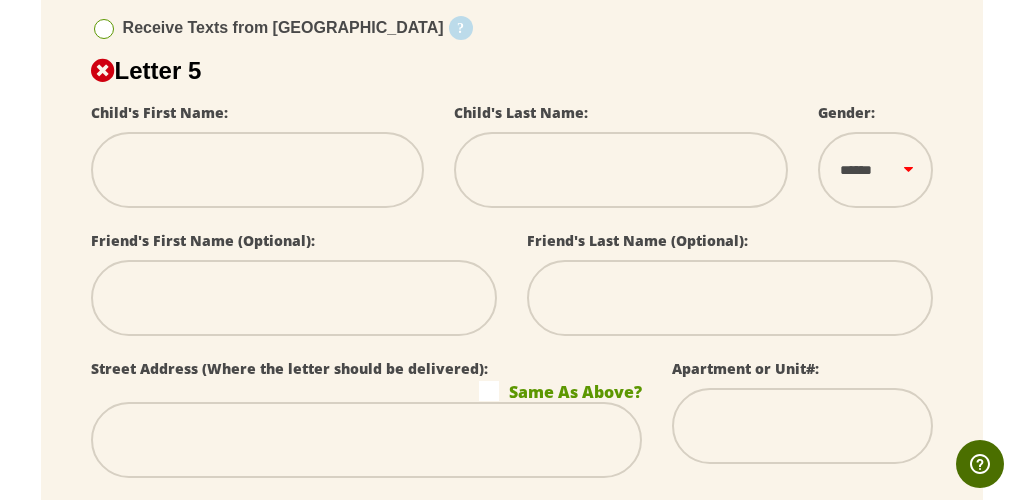 scroll, scrollTop: 2955, scrollLeft: 0, axis: vertical 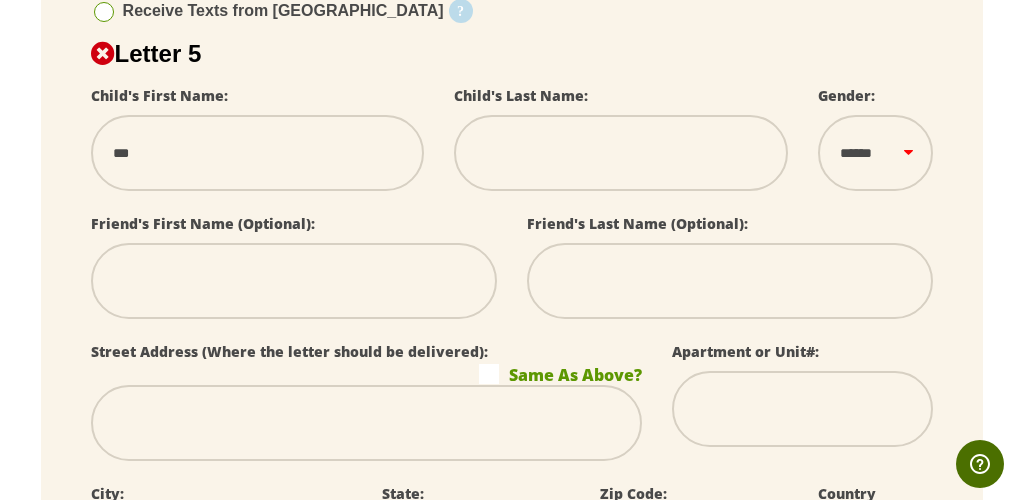 type on "****" 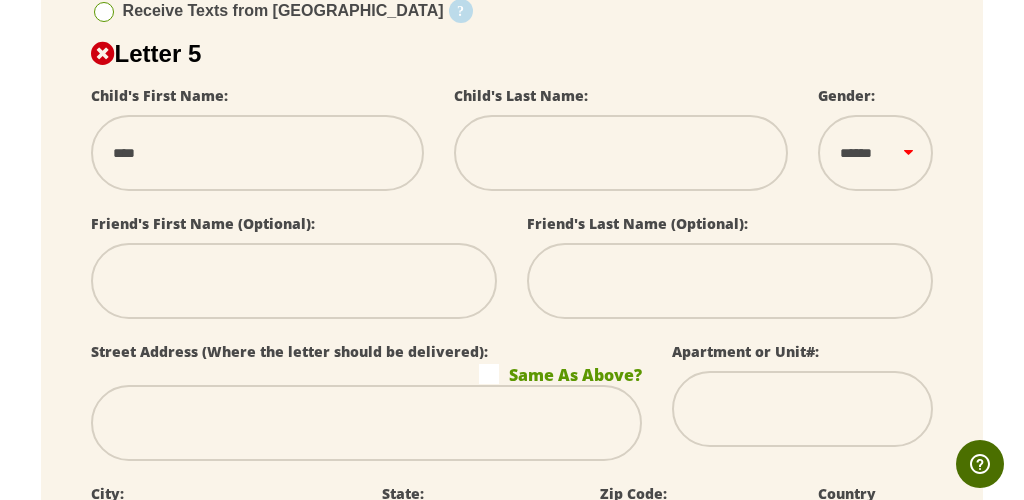 select 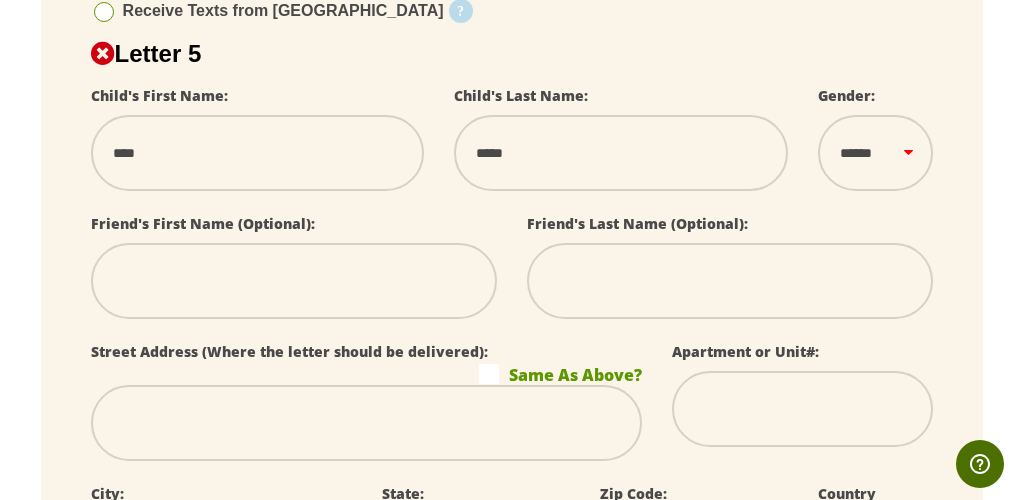 type on "*******" 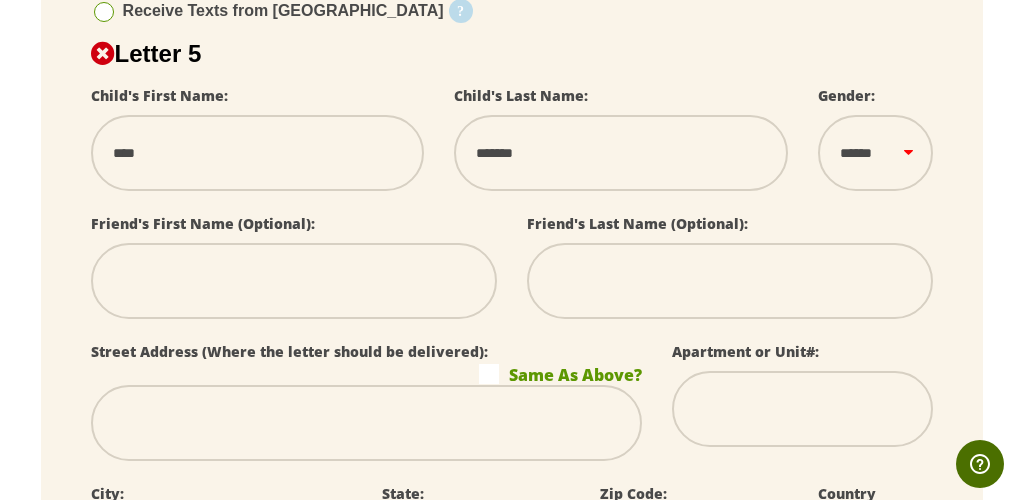 select 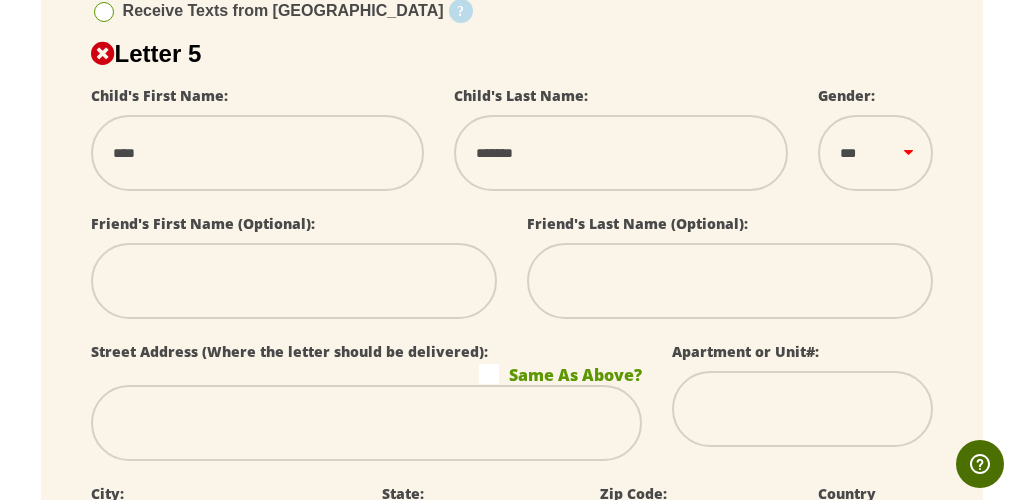 click at bounding box center [294, 281] 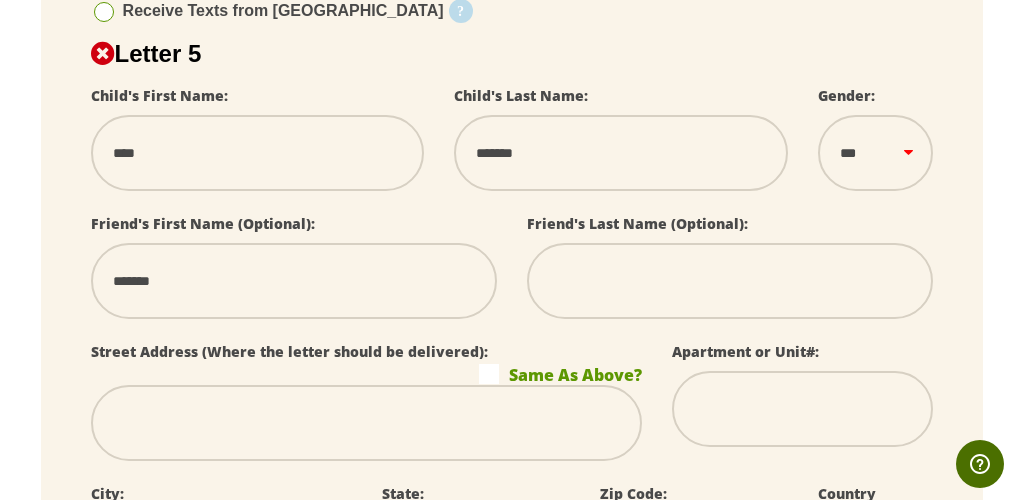 type on "*****" 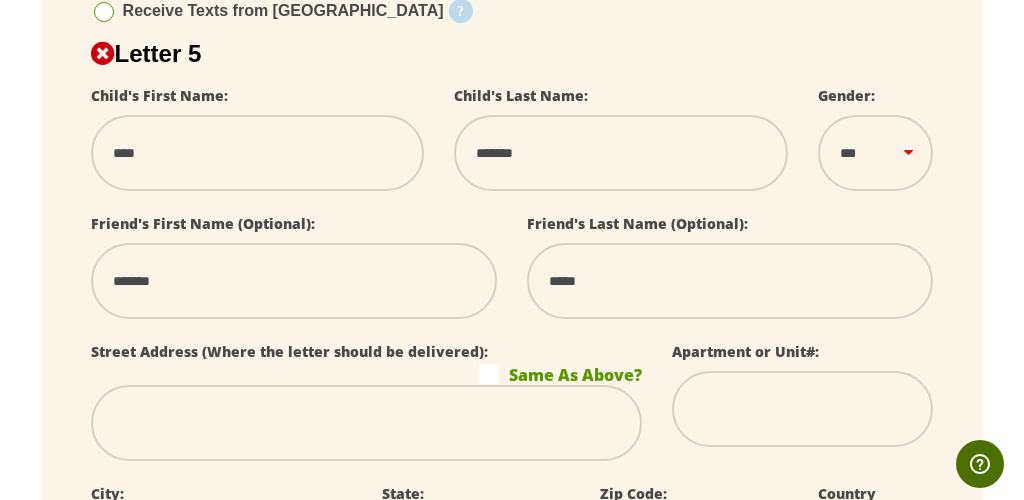 type on "**********" 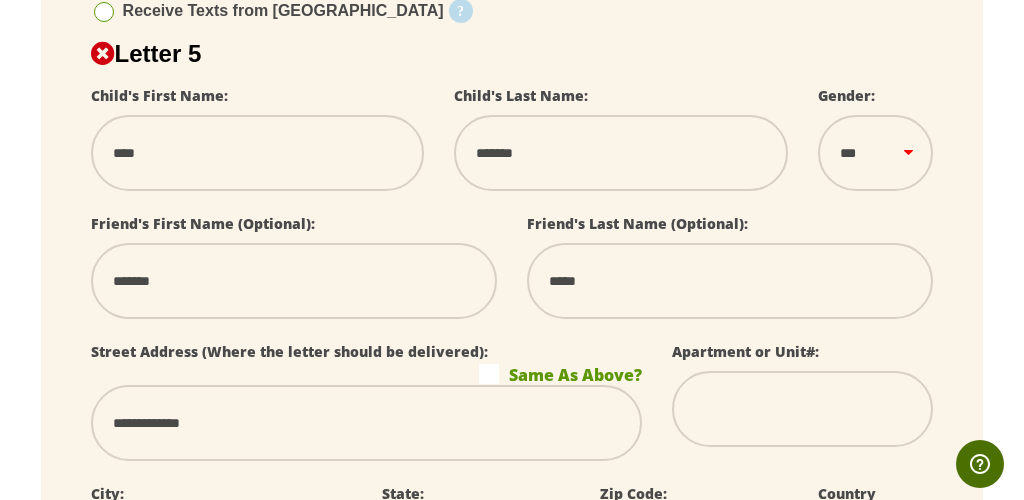 type on "**********" 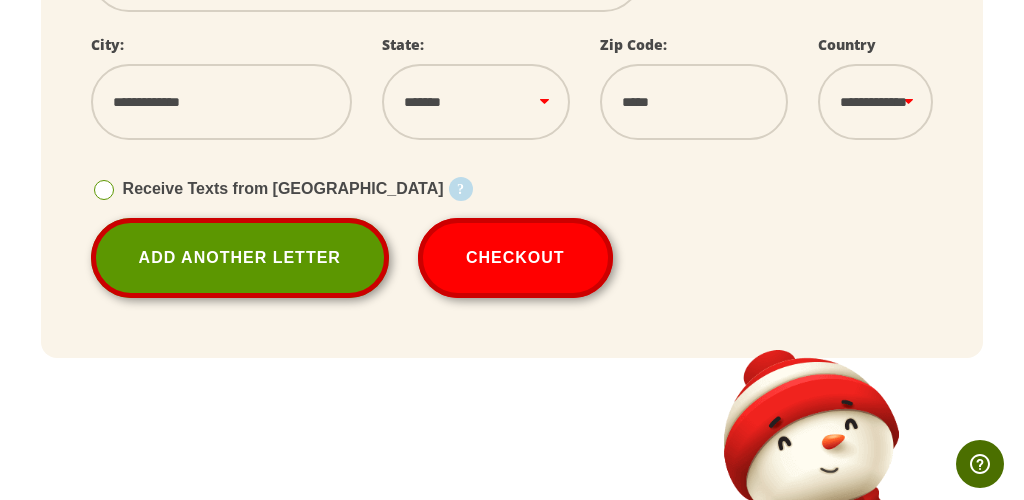 scroll, scrollTop: 3405, scrollLeft: 0, axis: vertical 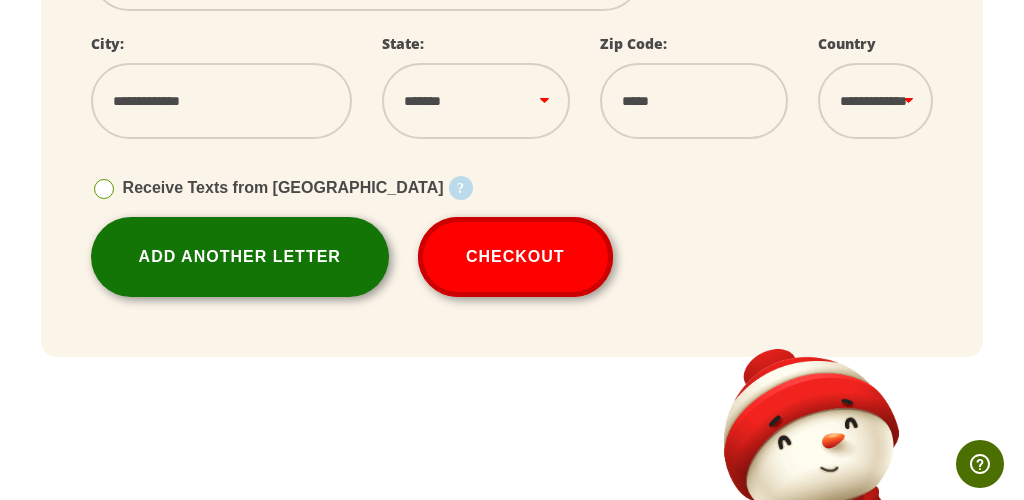 click on "Add Another Letter" at bounding box center [240, 257] 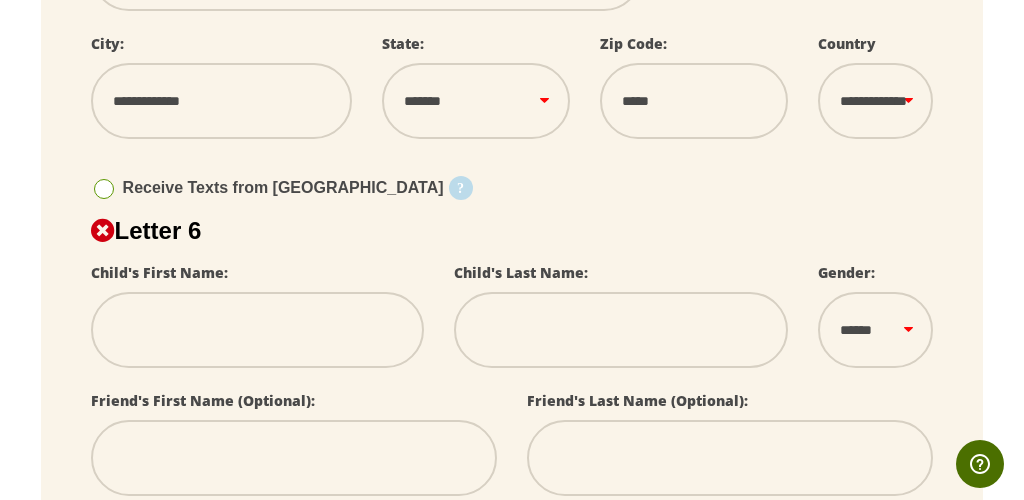 click at bounding box center [258, 330] 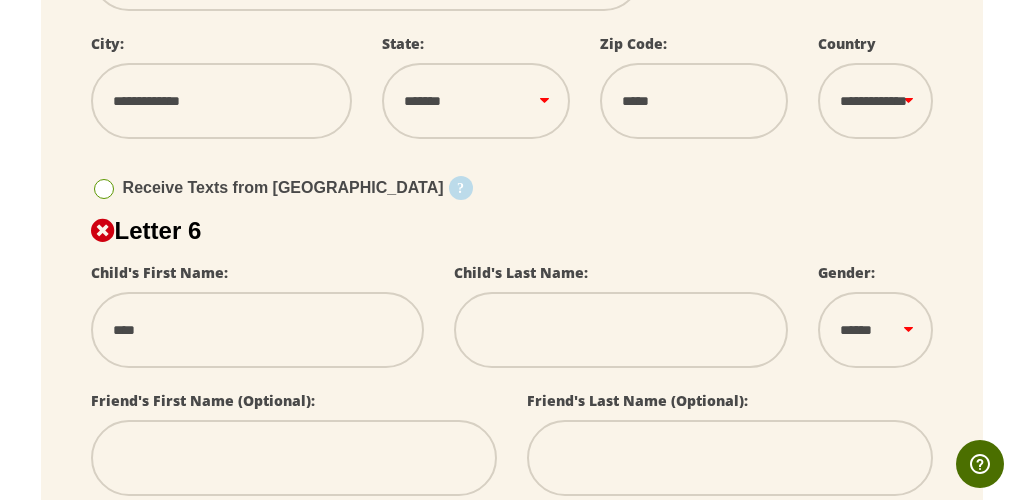 type on "*****" 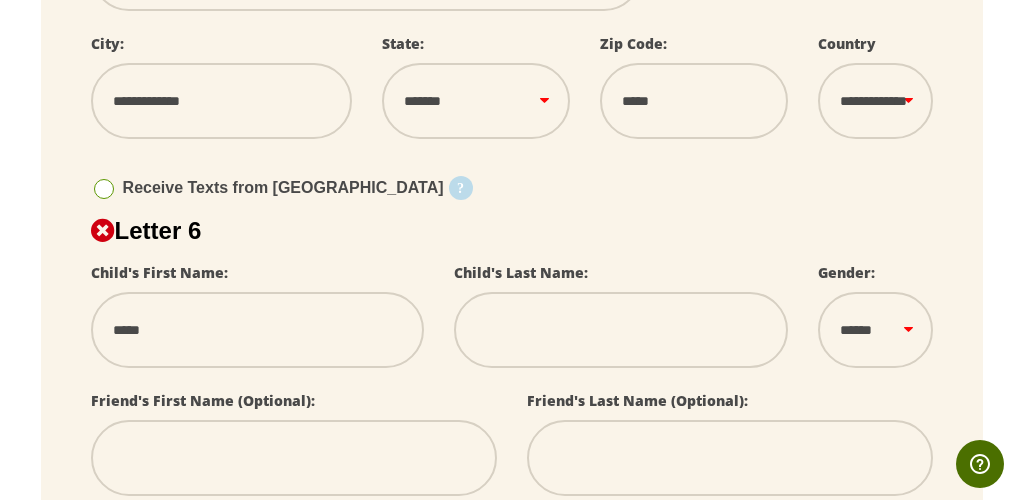 select 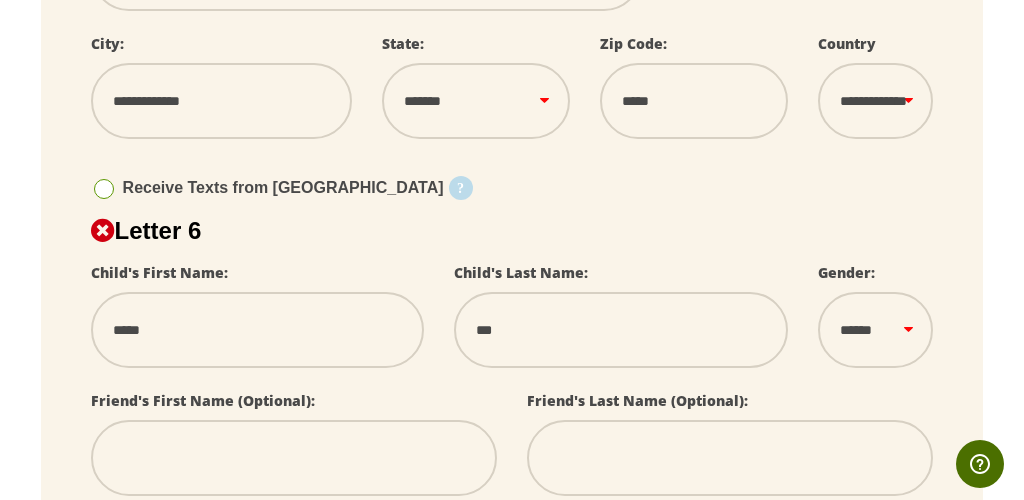 type on "*******" 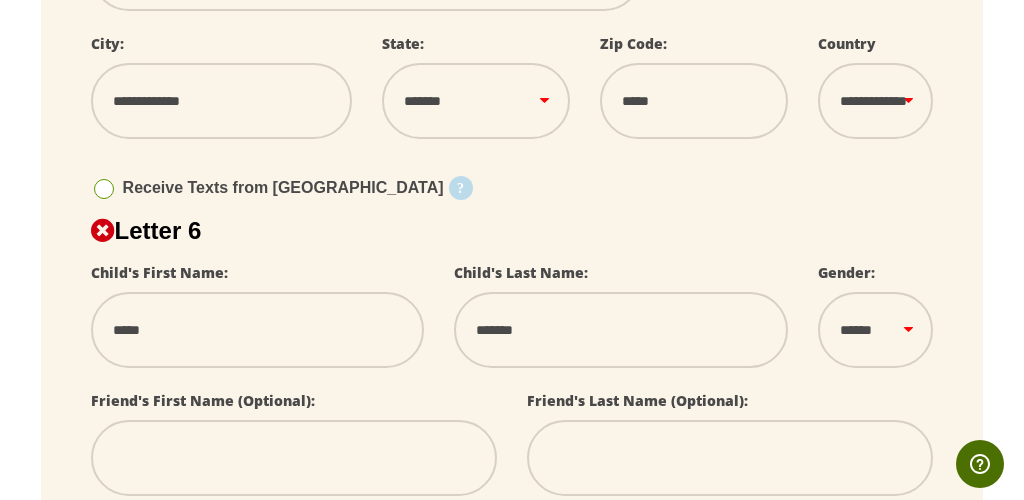 select 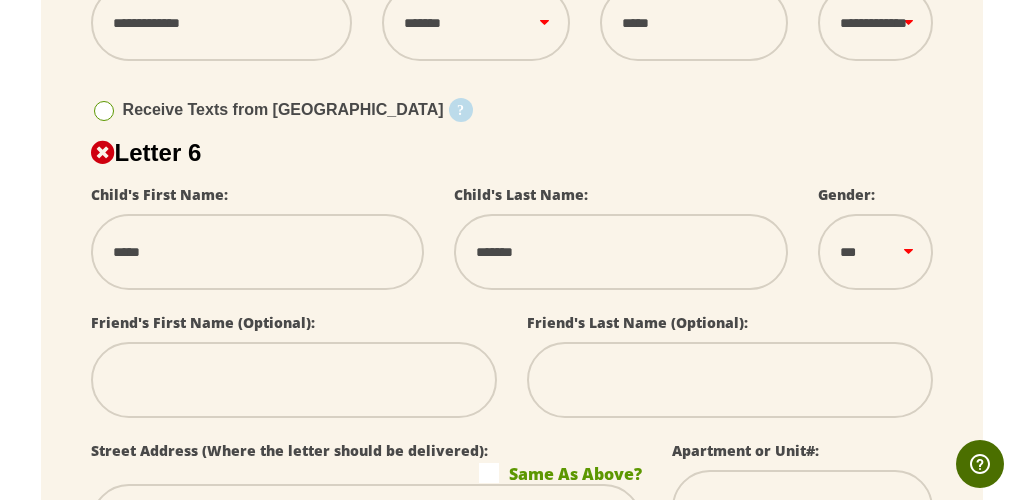 click at bounding box center (294, 380) 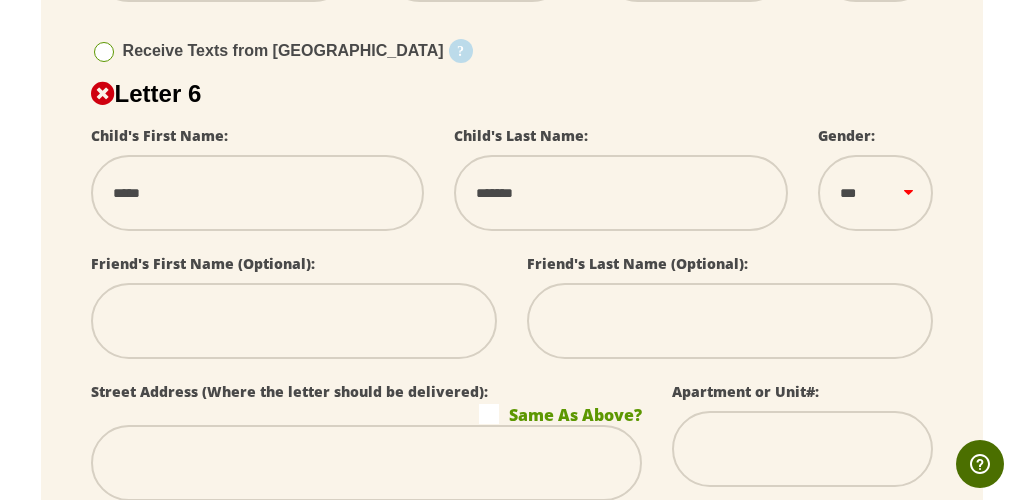 scroll, scrollTop: 3583, scrollLeft: 0, axis: vertical 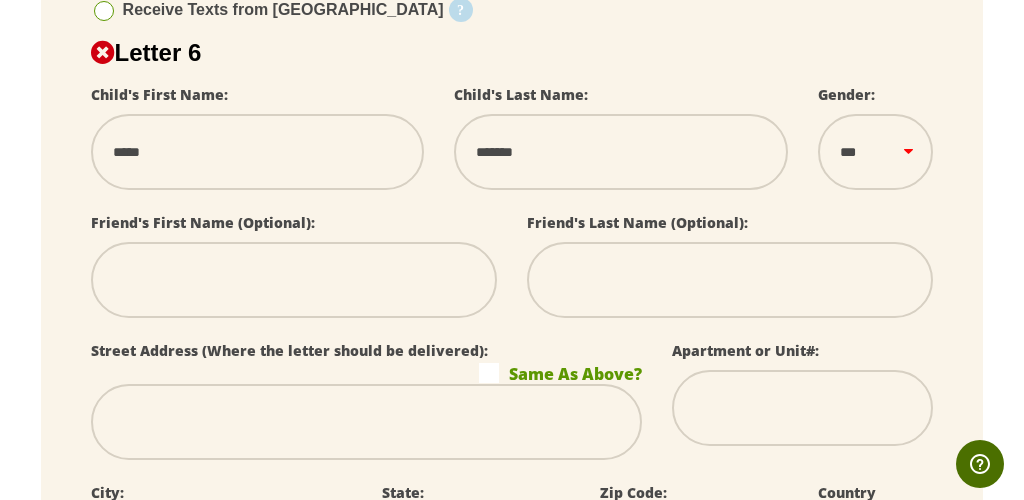 click at bounding box center (294, 280) 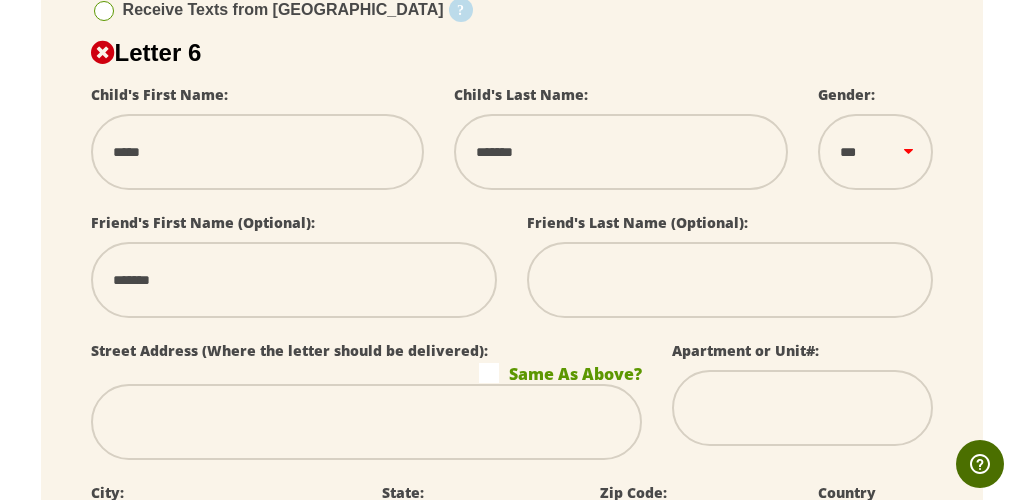 type on "*****" 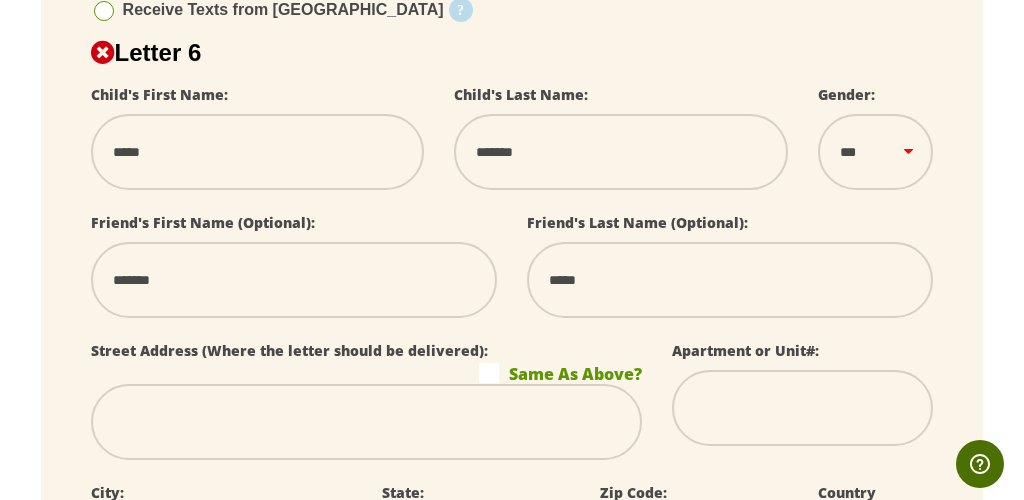 type on "**********" 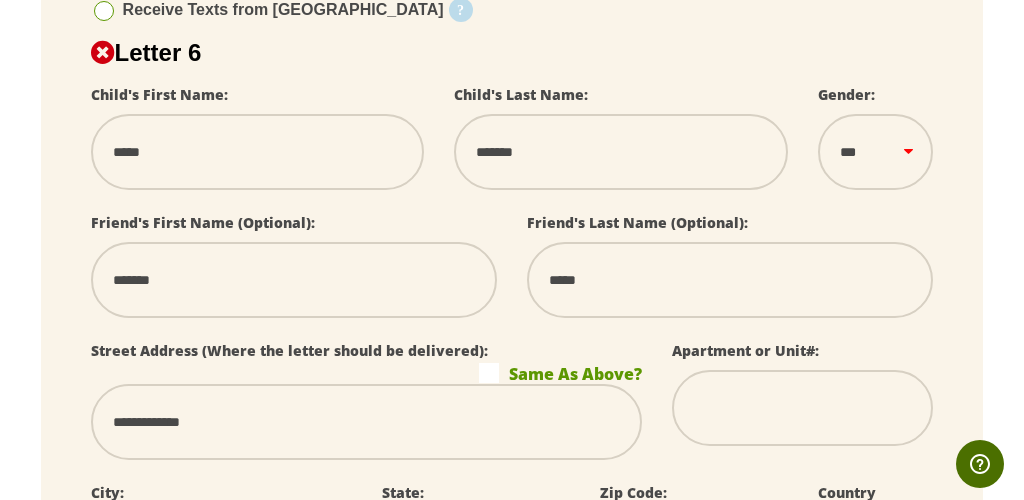 type on "**********" 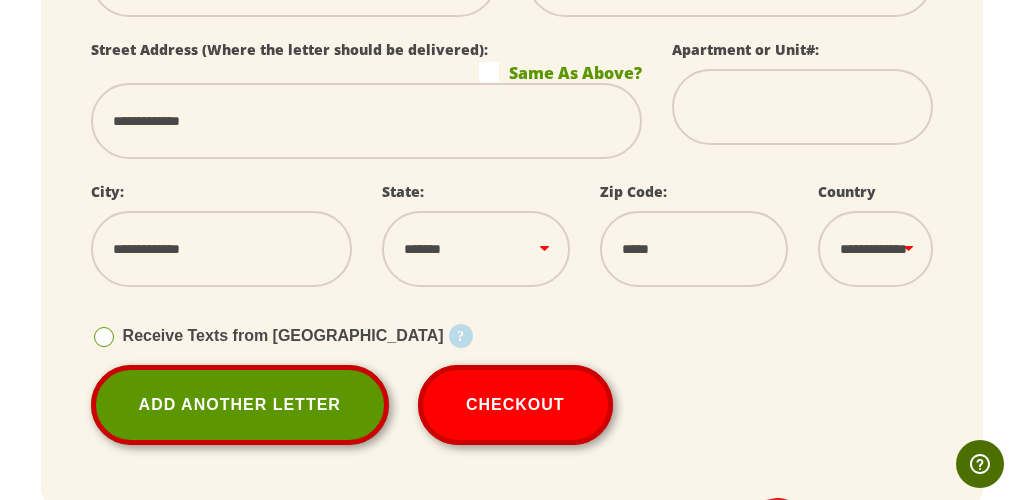 scroll, scrollTop: 3888, scrollLeft: 0, axis: vertical 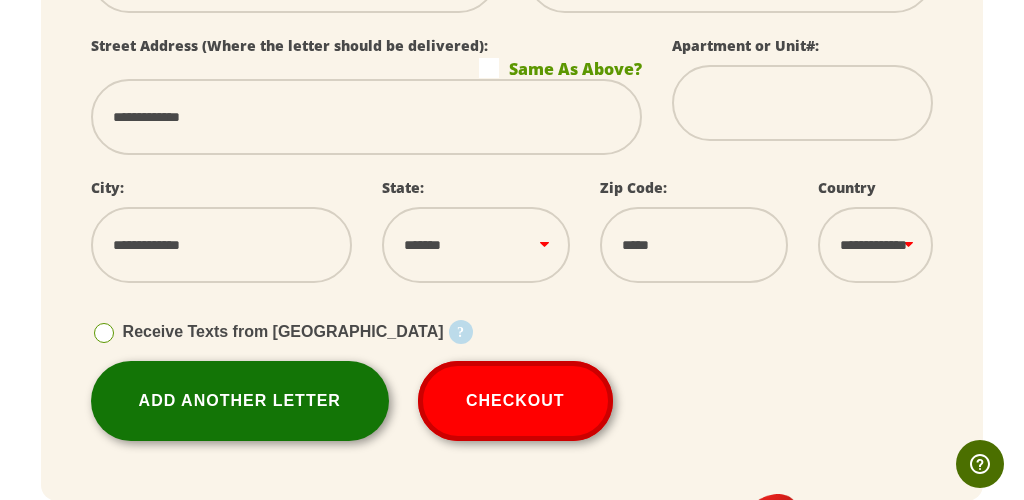 click on "Add Another Letter" at bounding box center (240, 401) 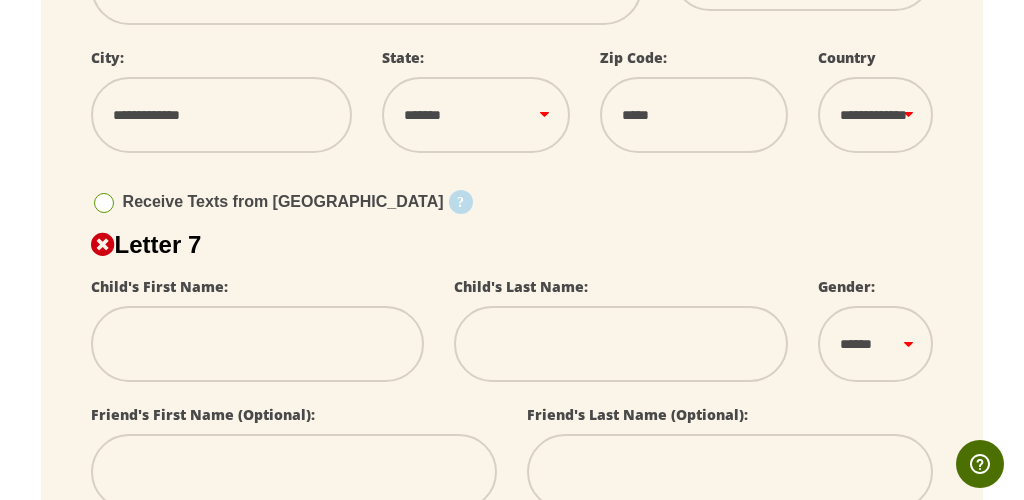 scroll, scrollTop: 4026, scrollLeft: 0, axis: vertical 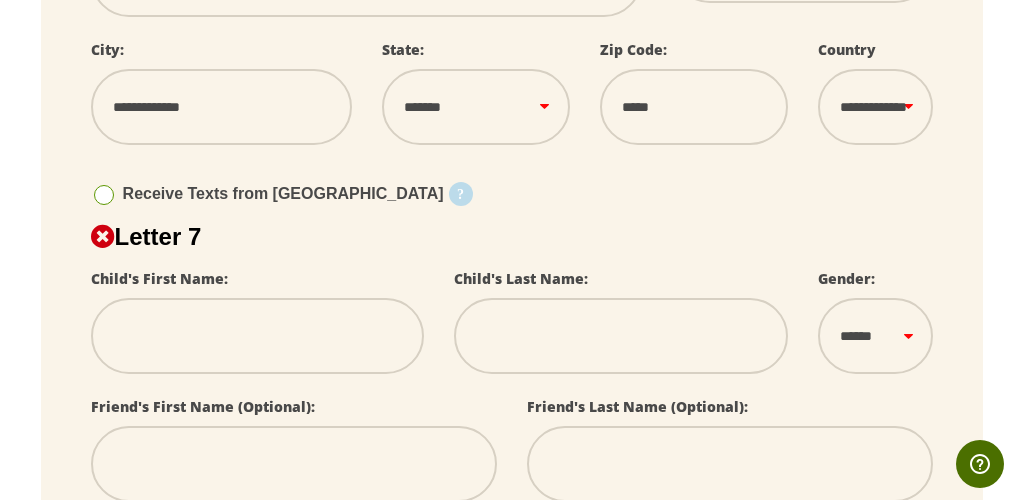 click at bounding box center [258, 336] 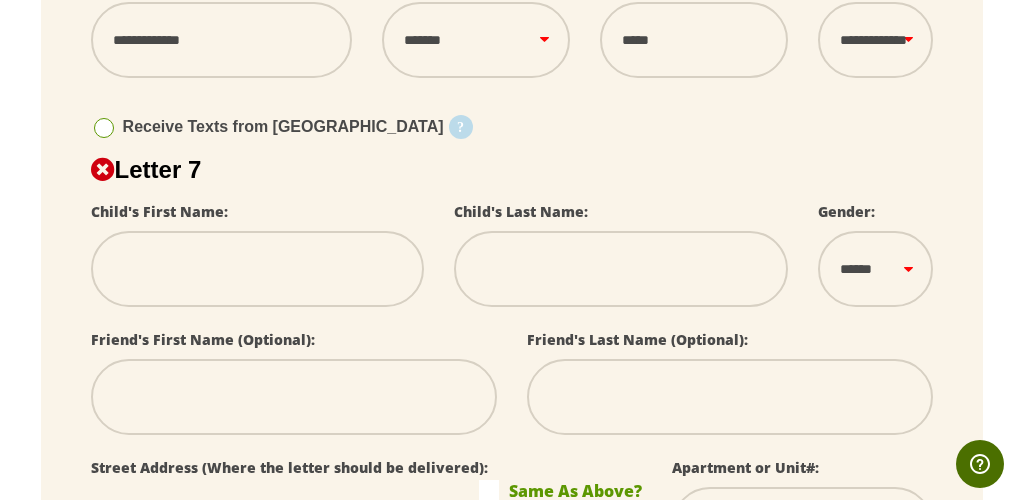scroll, scrollTop: 4126, scrollLeft: 0, axis: vertical 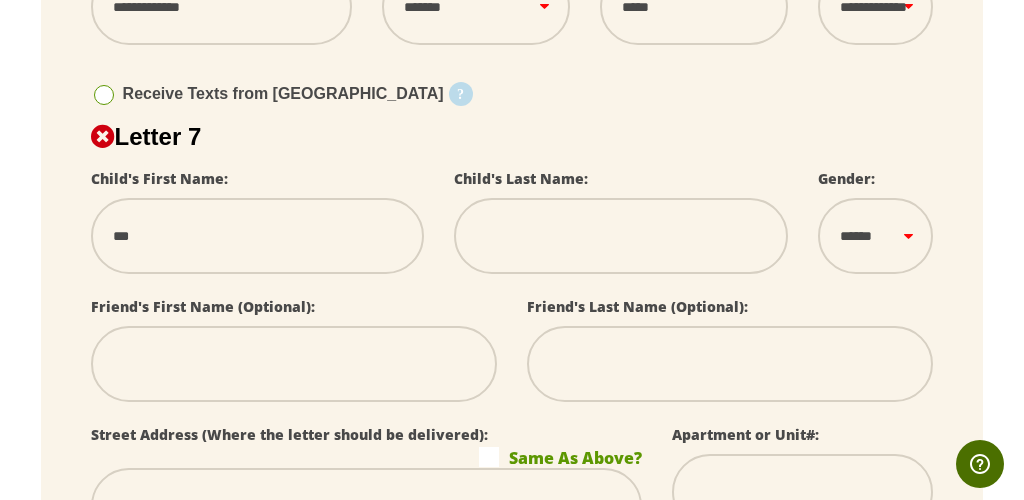 type on "****" 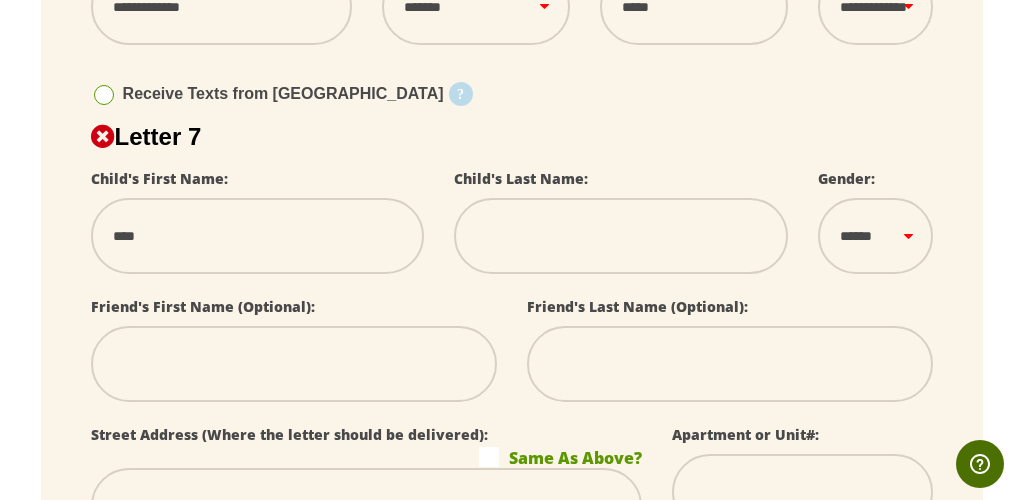 select 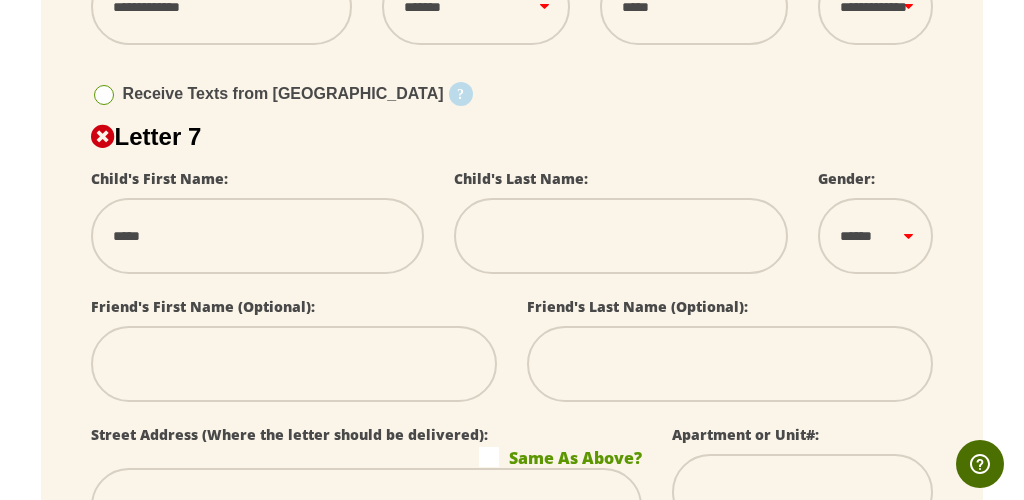 select 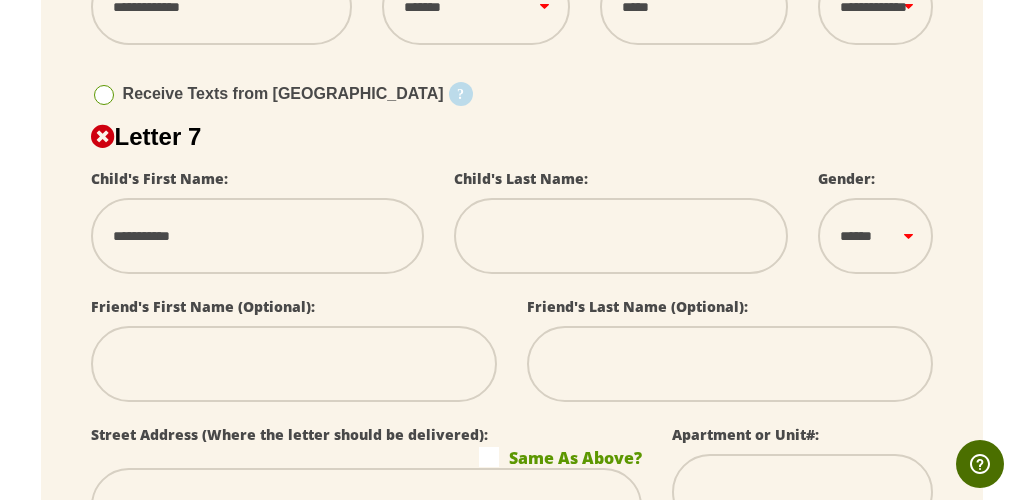 select 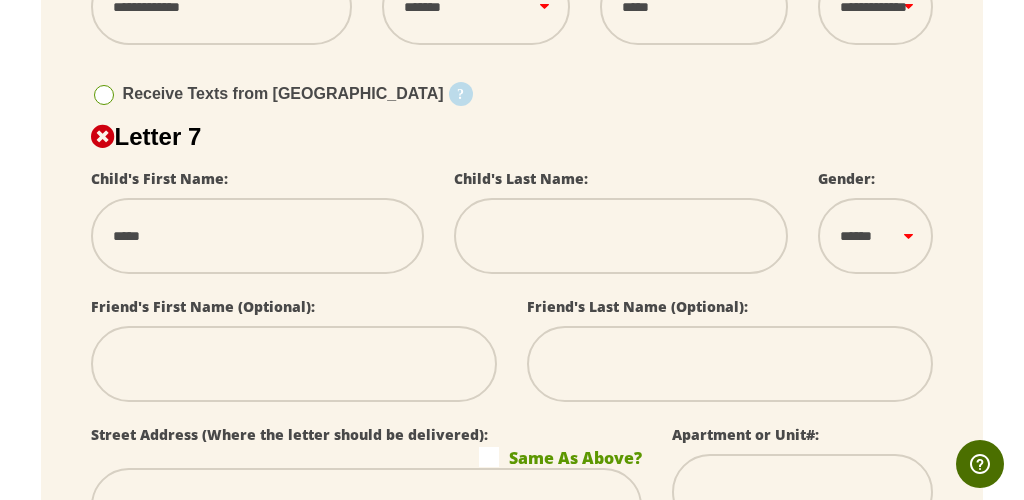 type on "**********" 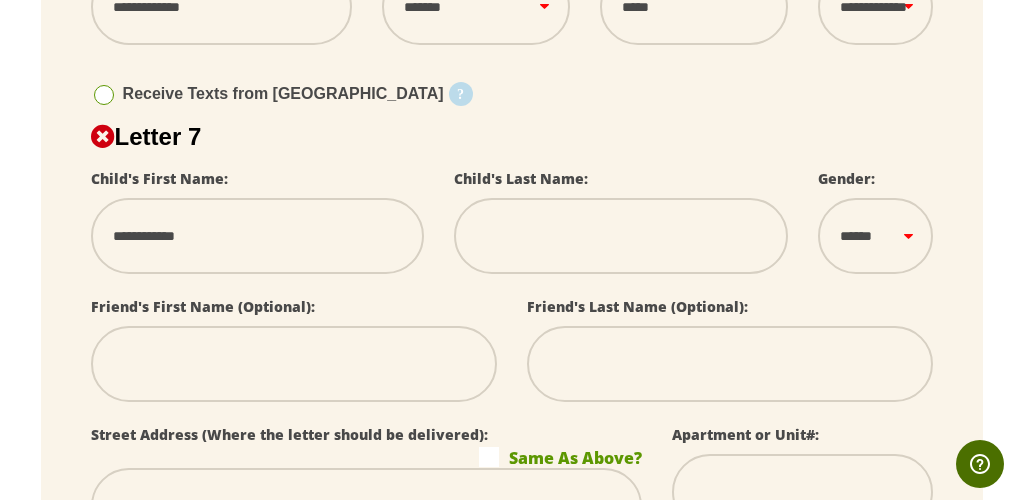 select 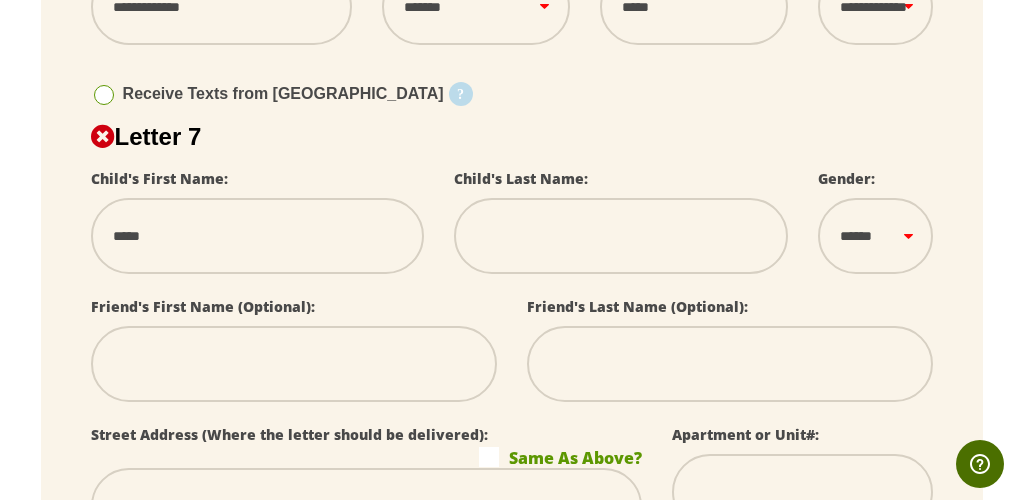type on "****" 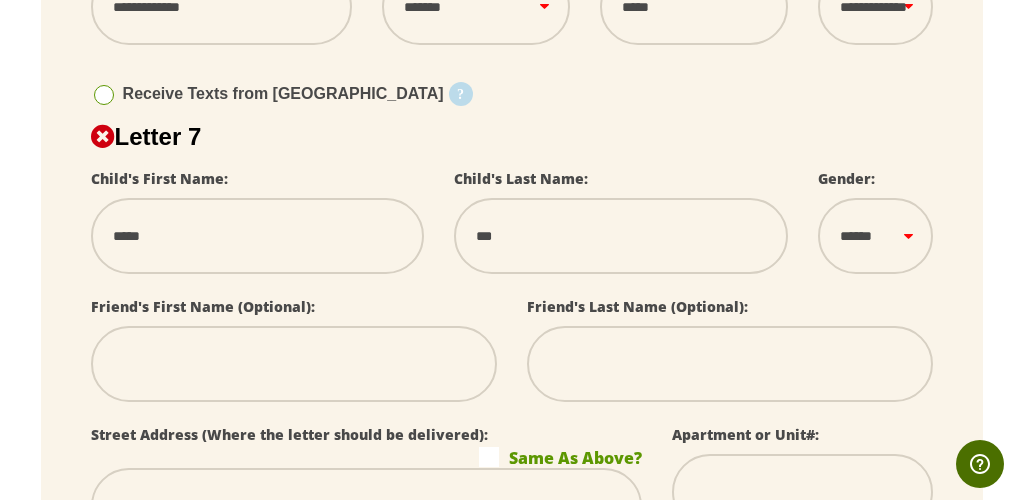 type on "***" 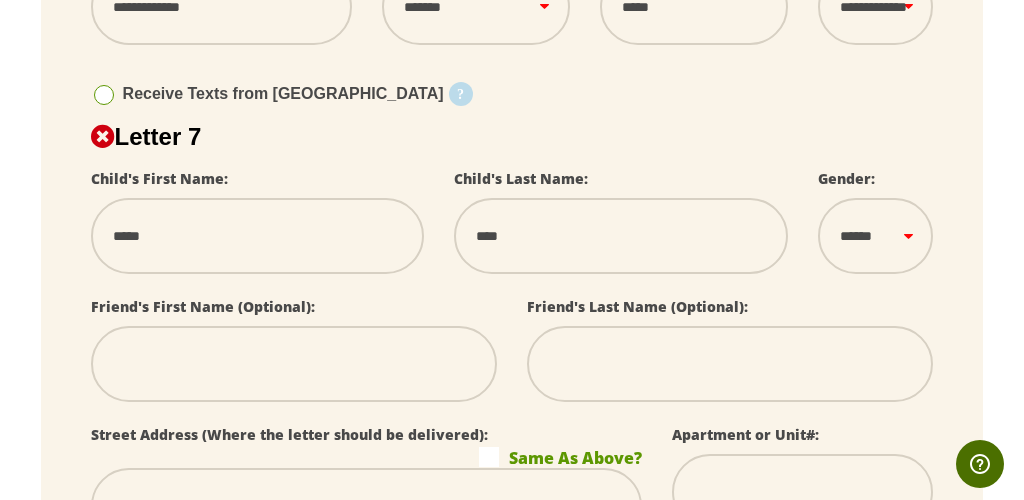 select 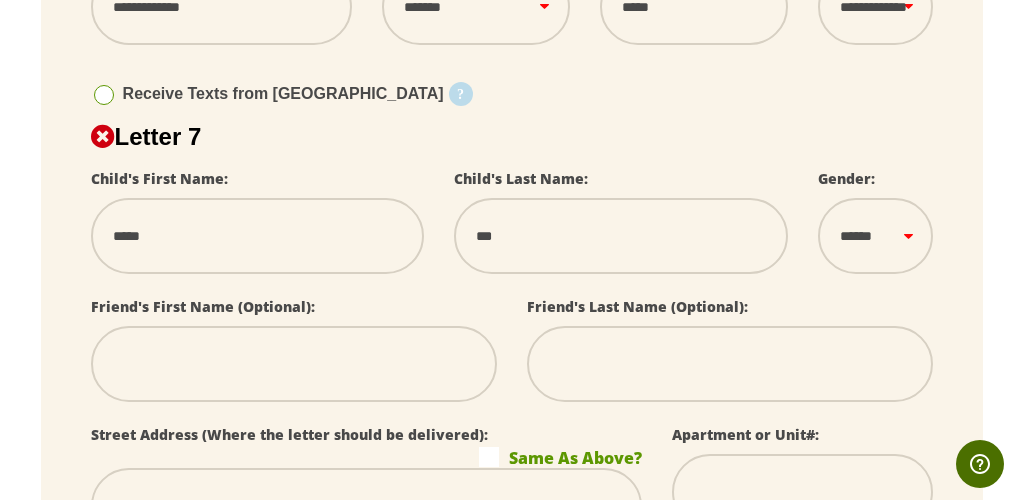 select 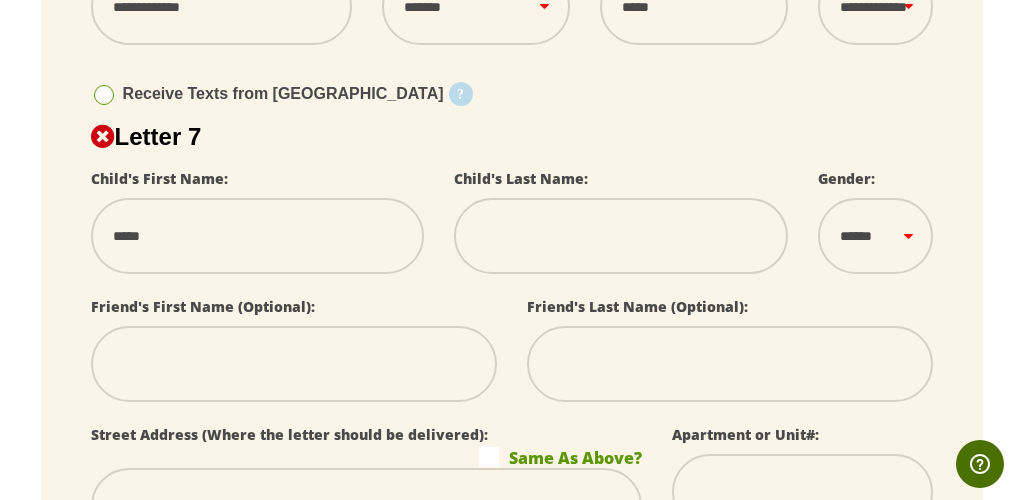 type on "***" 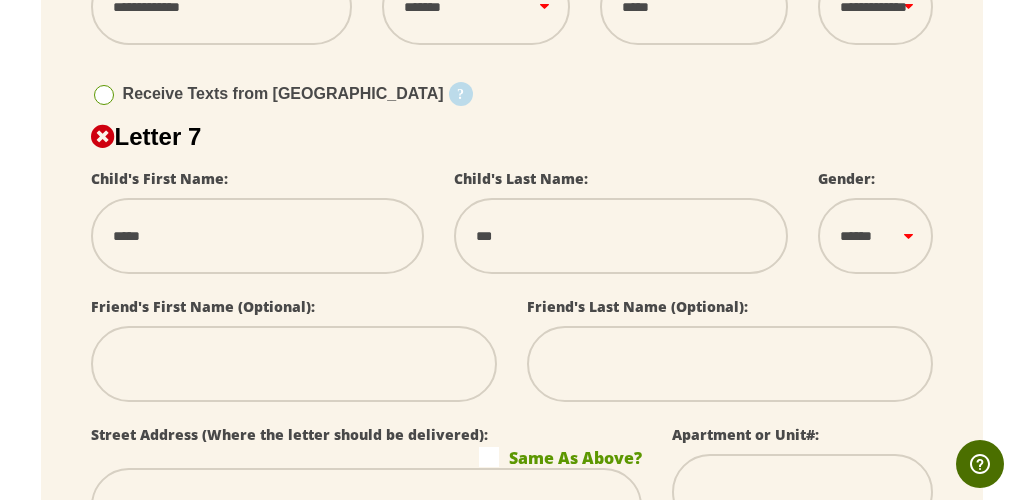 select 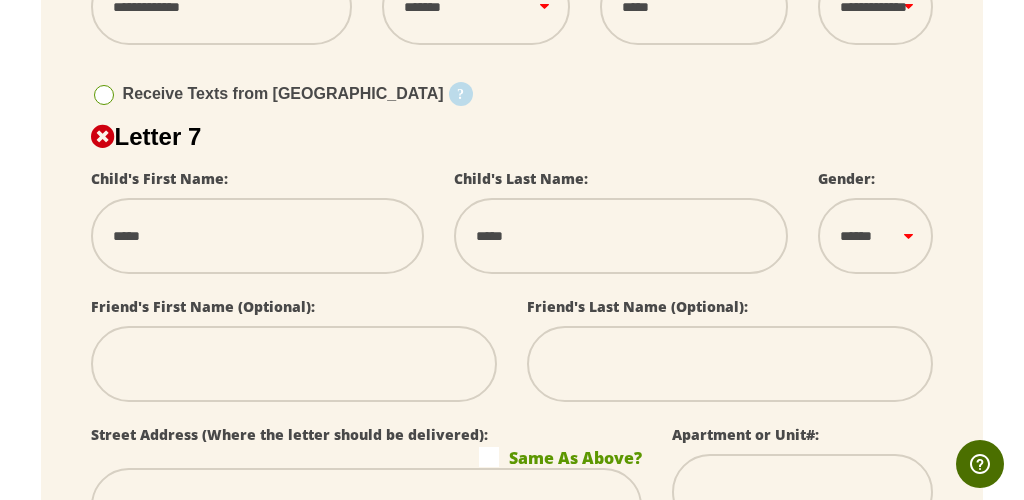 type on "******" 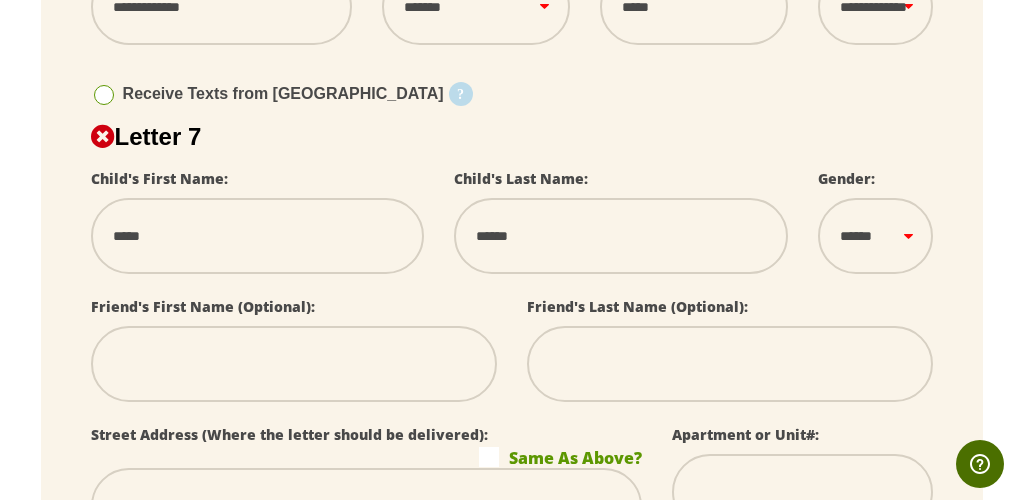 select 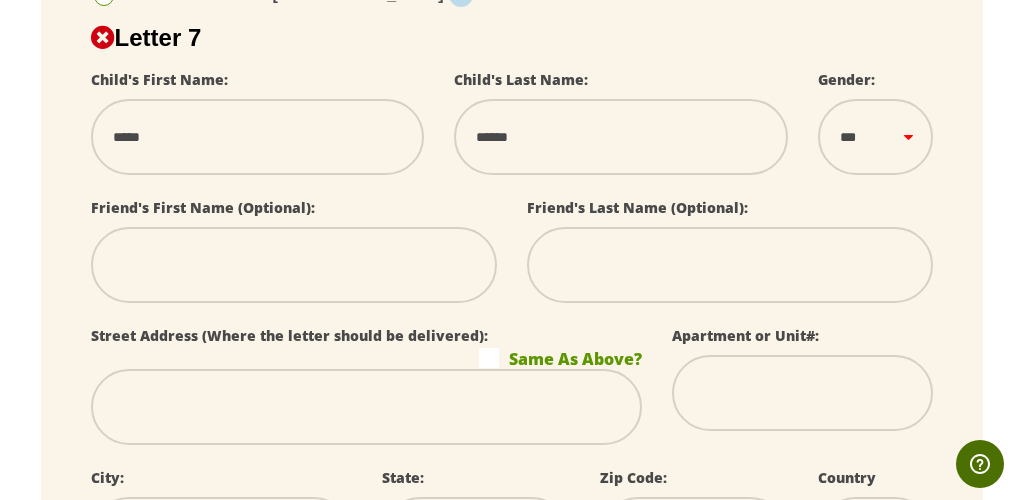 scroll, scrollTop: 4228, scrollLeft: 0, axis: vertical 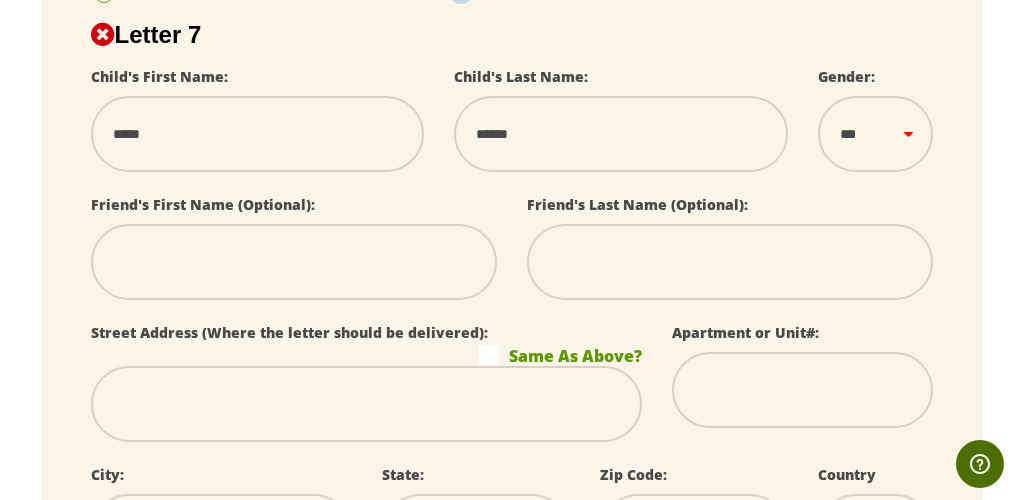click at bounding box center [294, 262] 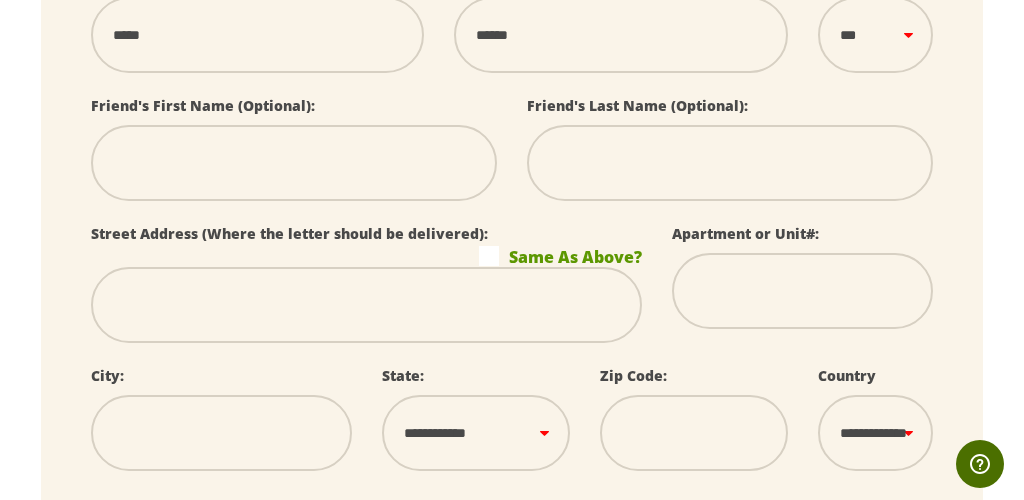 scroll, scrollTop: 4328, scrollLeft: 0, axis: vertical 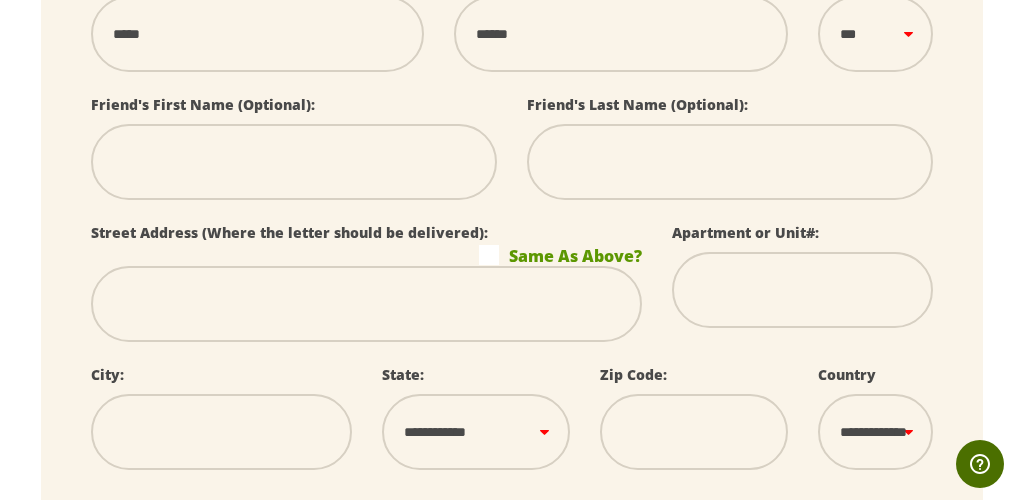 click at bounding box center [294, 162] 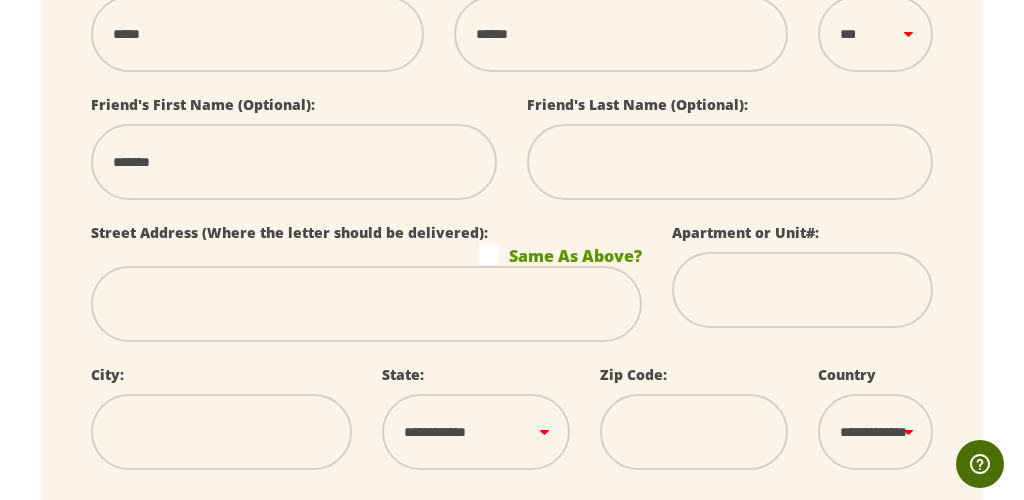 type on "*****" 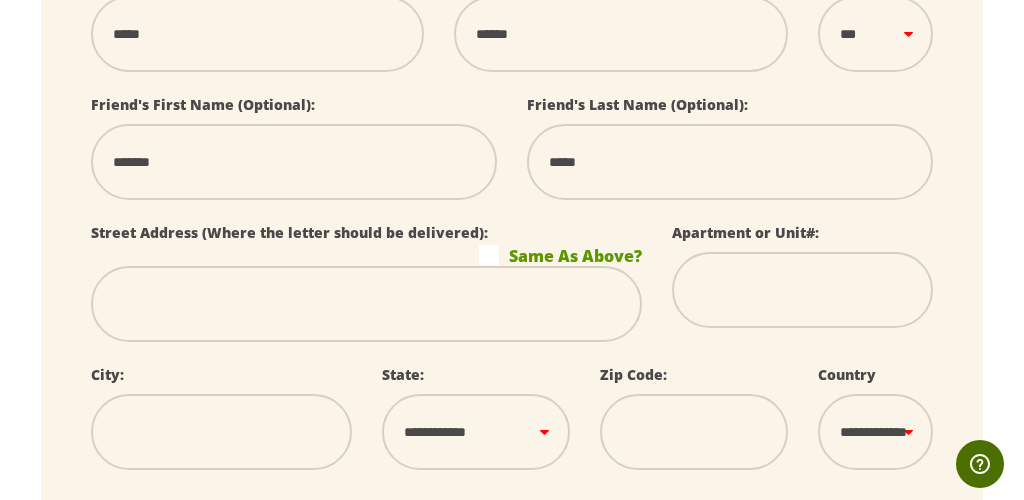 type on "**********" 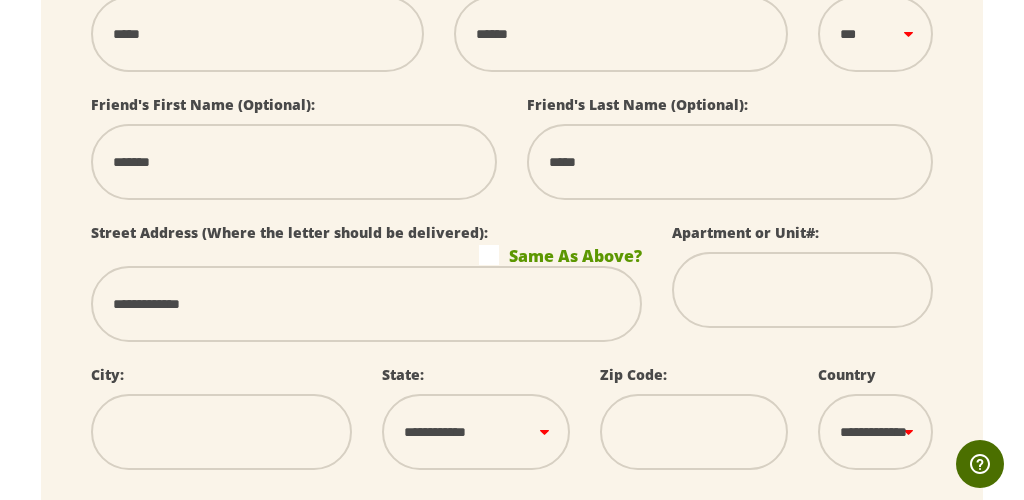 type on "**********" 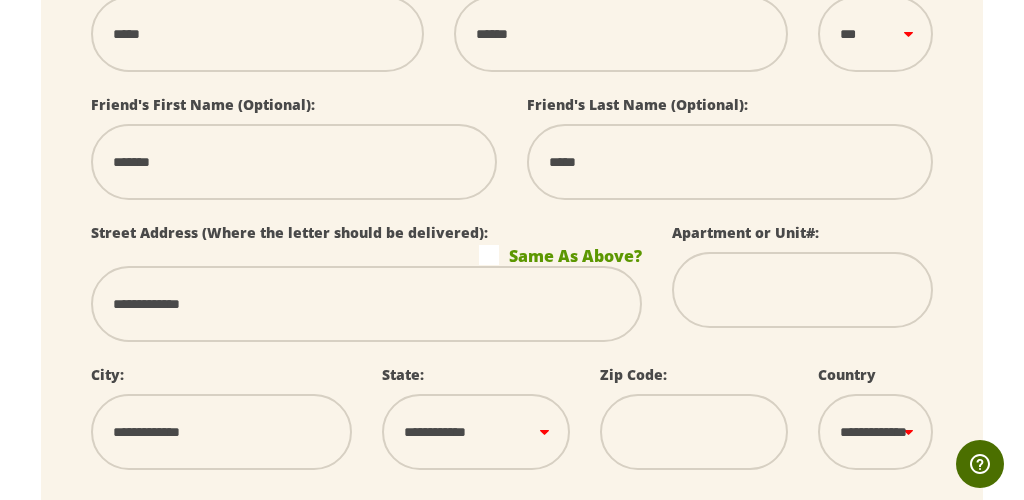 select on "**" 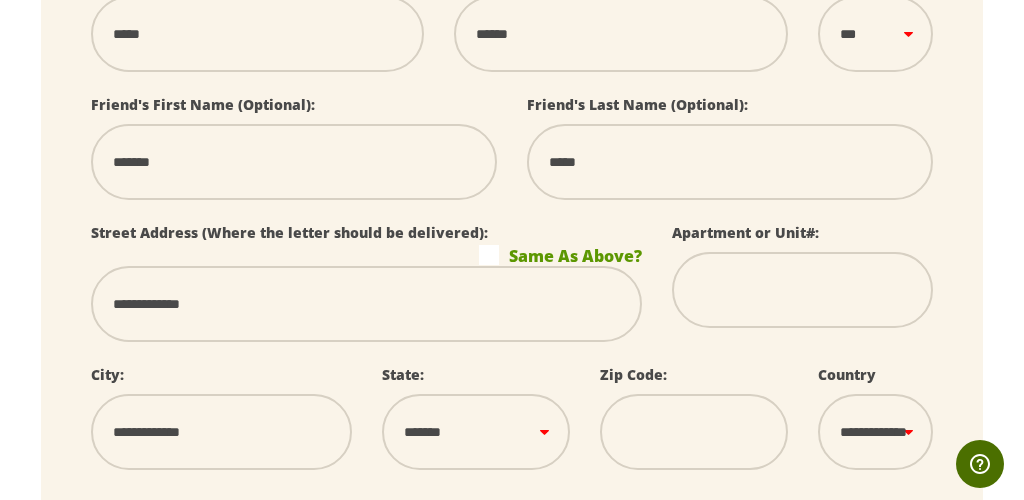 type on "*****" 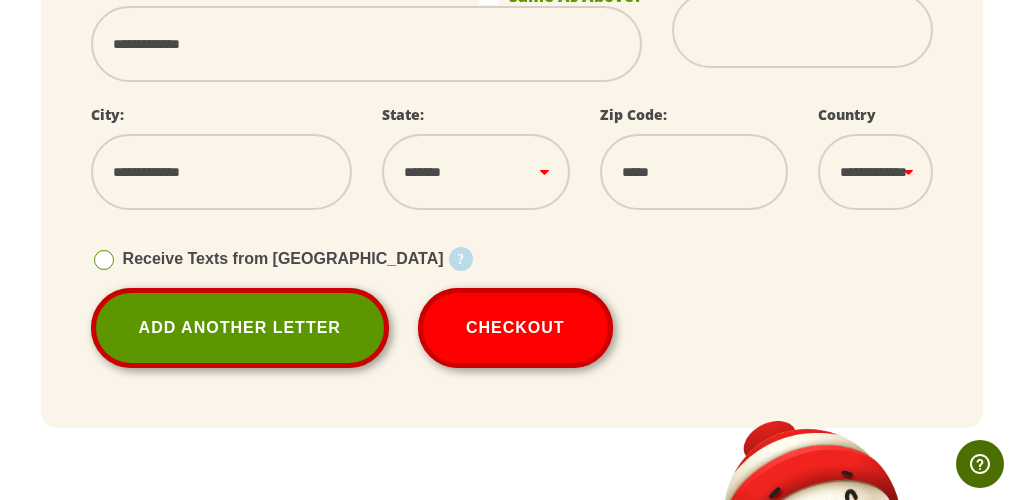 scroll, scrollTop: 4594, scrollLeft: 0, axis: vertical 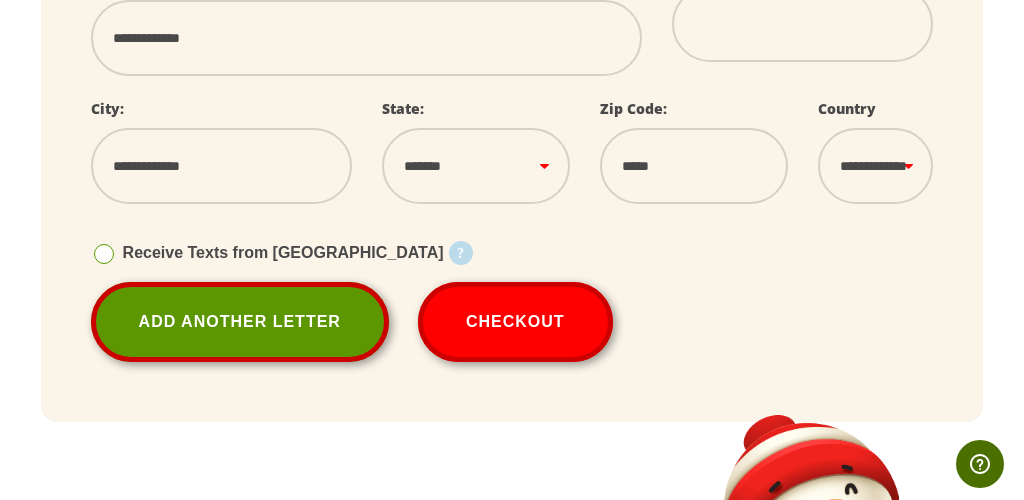 click at bounding box center (104, 254) 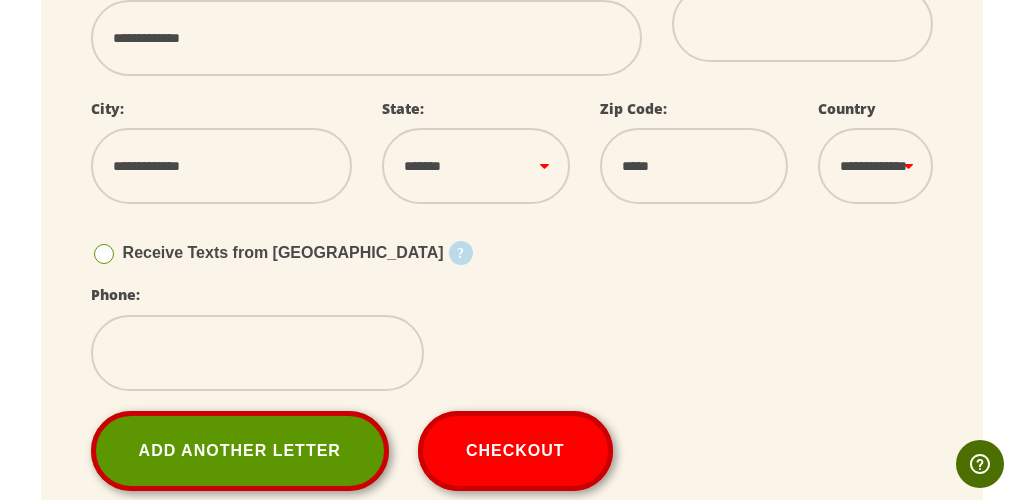 click at bounding box center [104, 254] 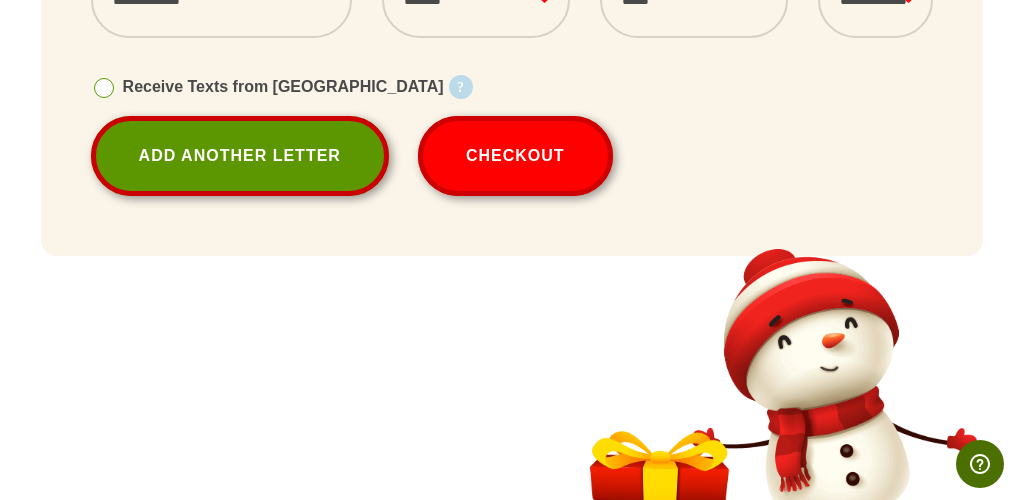 scroll, scrollTop: 4771, scrollLeft: 0, axis: vertical 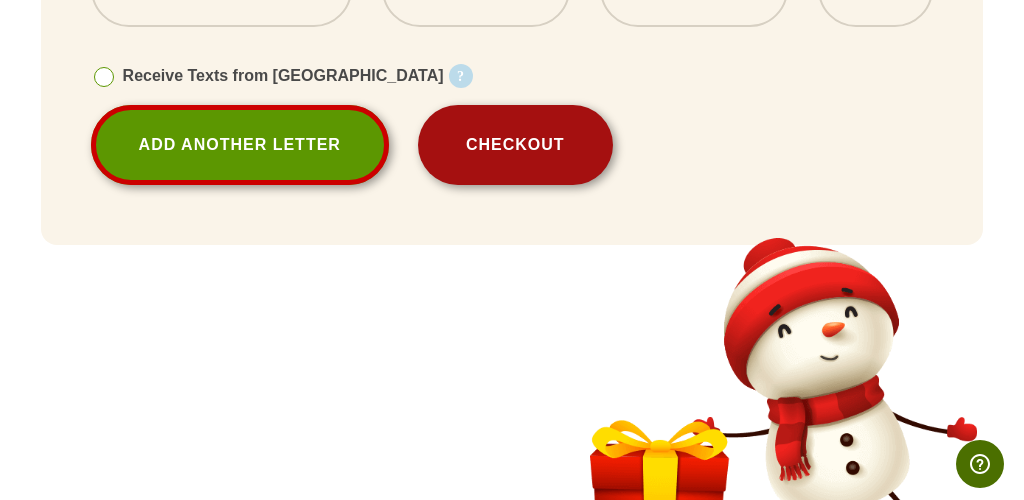 click on "Checkout" at bounding box center [515, 145] 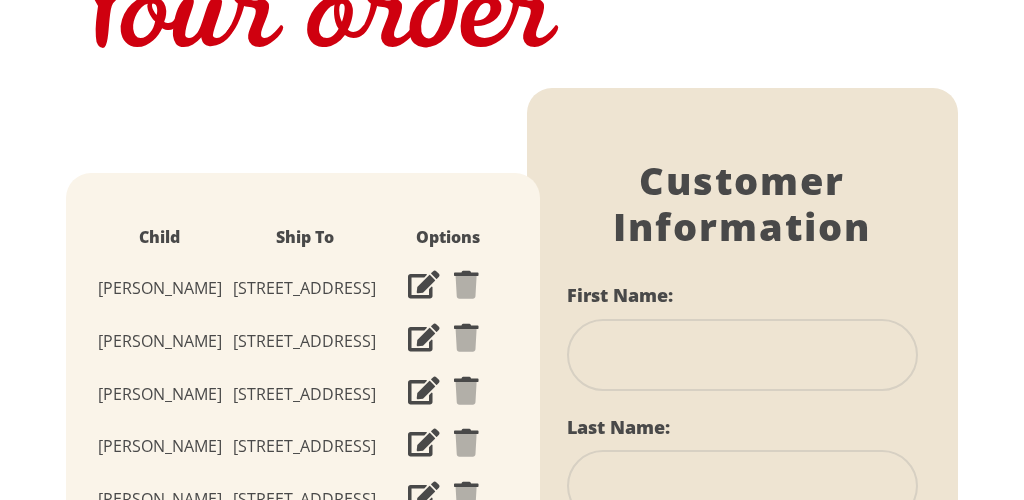 scroll, scrollTop: 850, scrollLeft: 0, axis: vertical 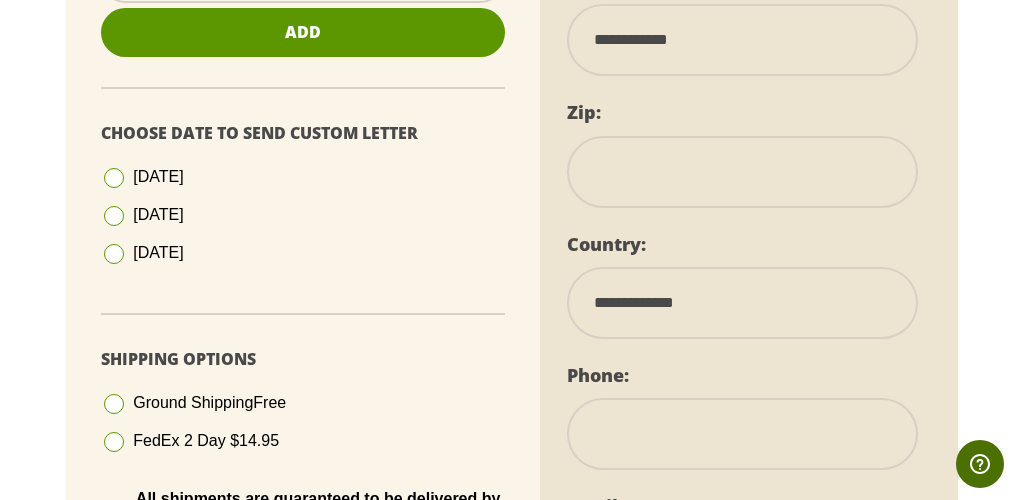 click on "+ Add Another Letter" at bounding box center [303, -100] 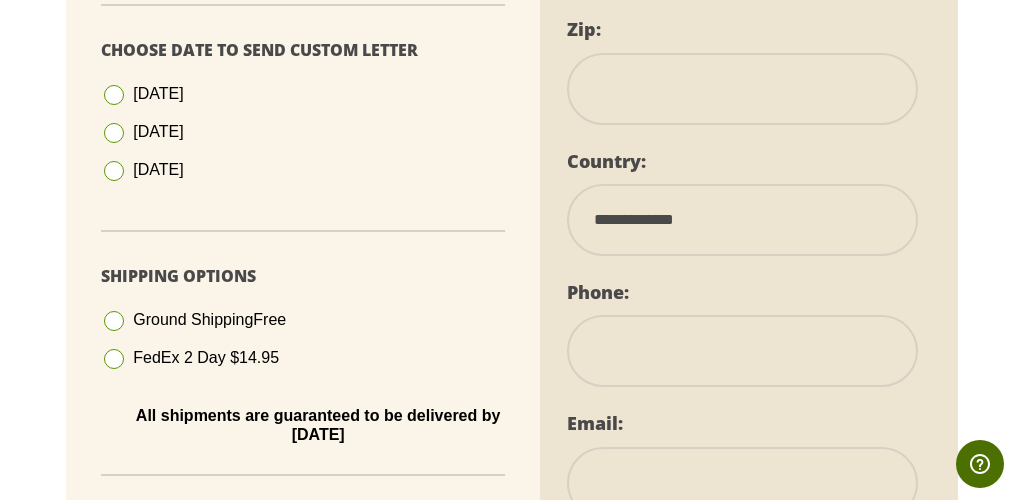 scroll, scrollTop: 1187, scrollLeft: 0, axis: vertical 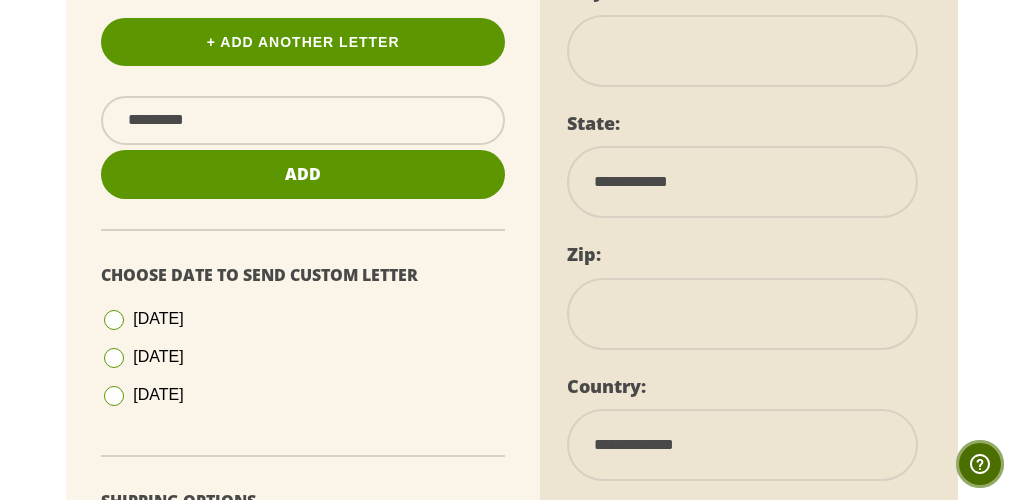 click 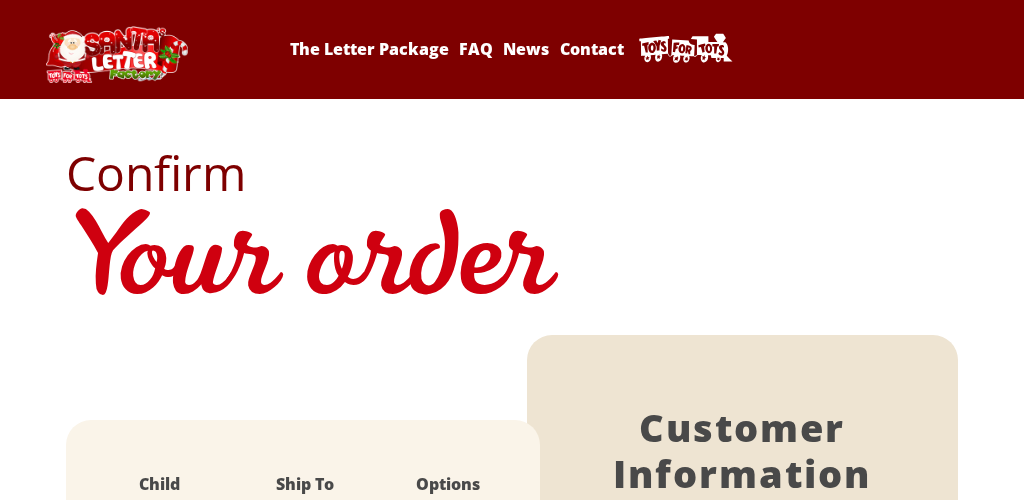 scroll, scrollTop: 0, scrollLeft: 0, axis: both 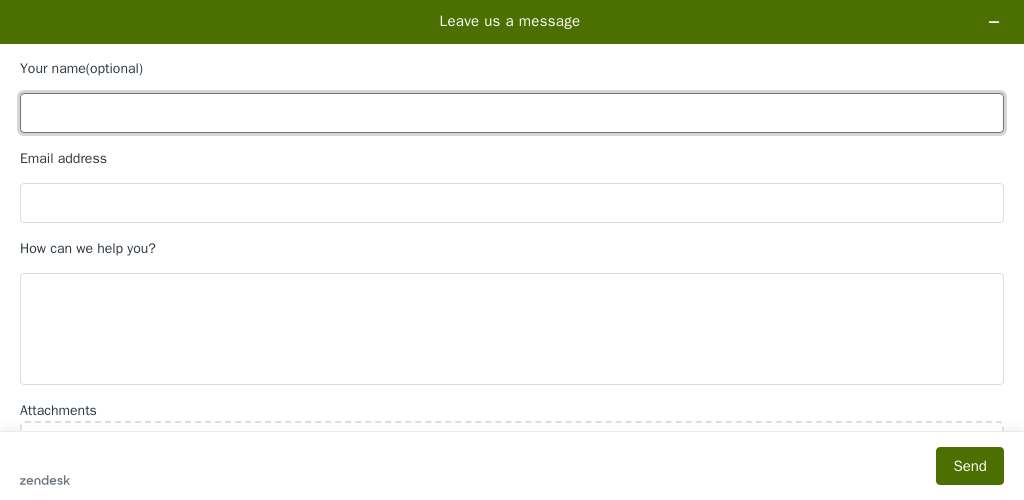 click on "Your name  (optional)" at bounding box center (512, 113) 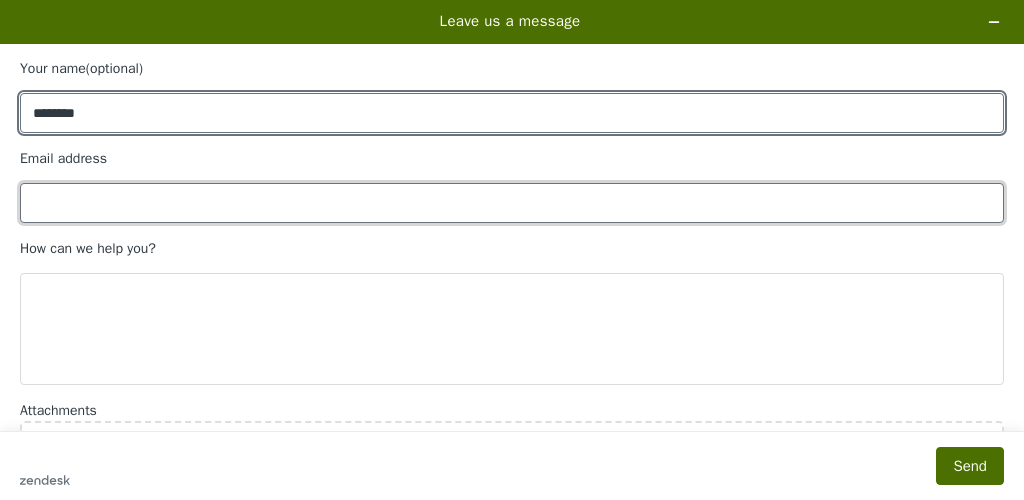 click on "Email address" at bounding box center [512, 203] 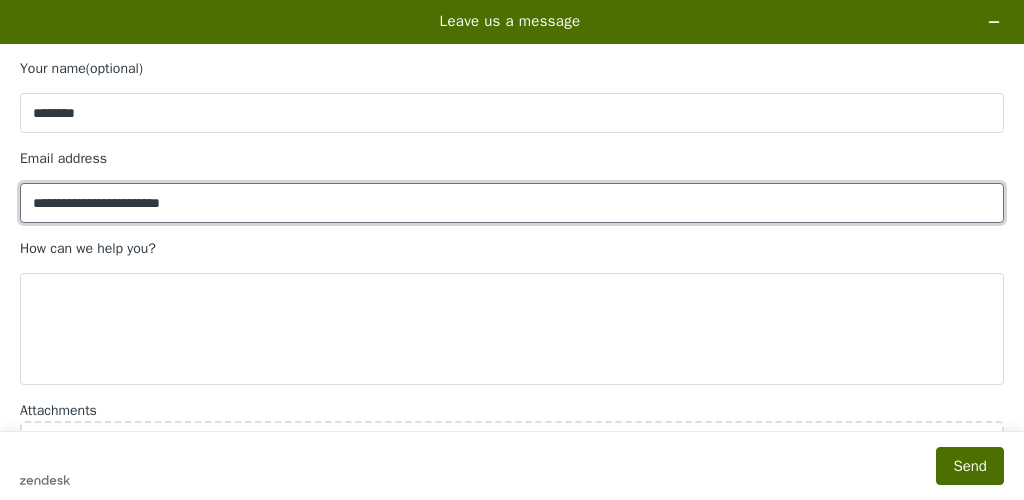 click on "**********" at bounding box center (512, 203) 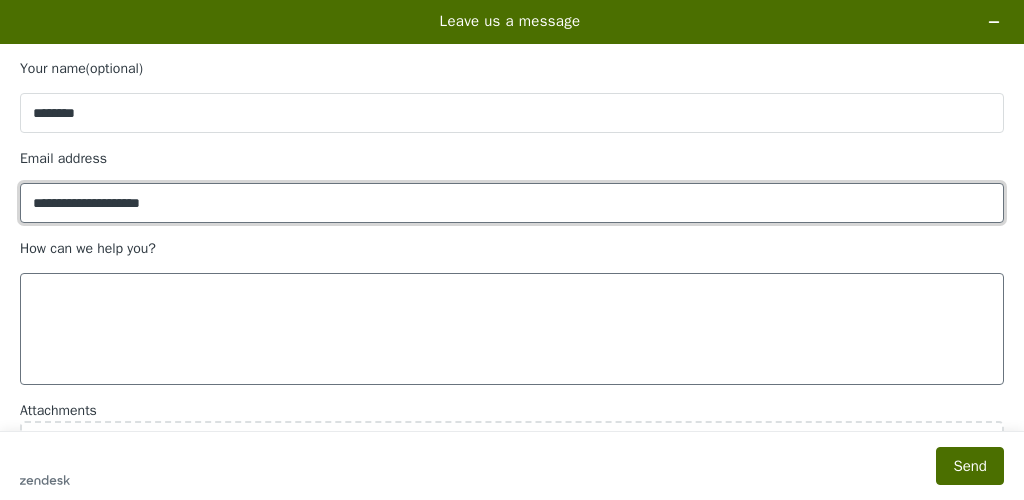 type on "**********" 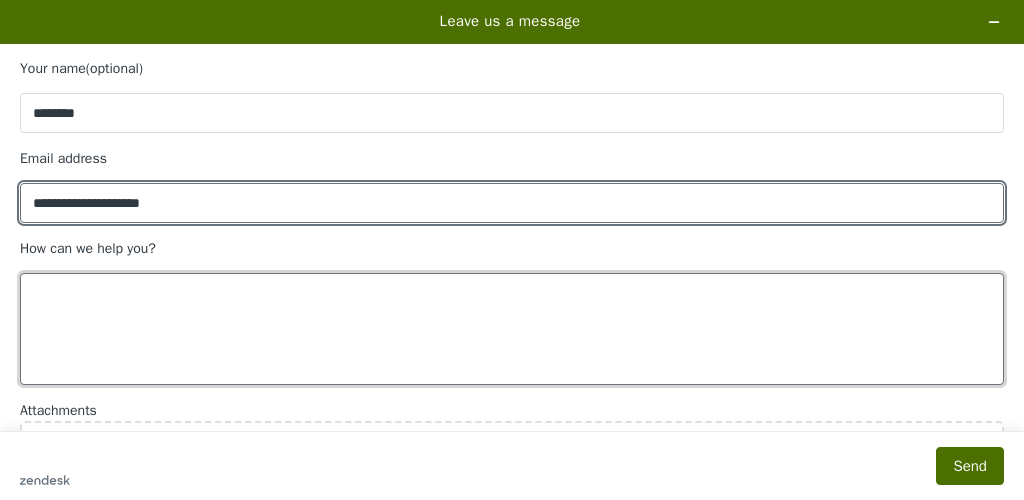 click on "How can we help you?" at bounding box center [512, 329] 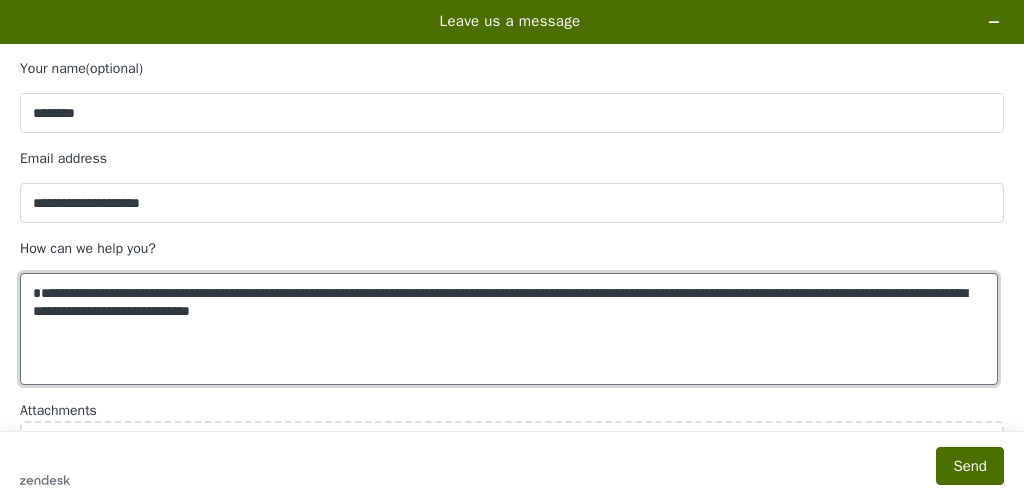 click on "**********" at bounding box center [509, 329] 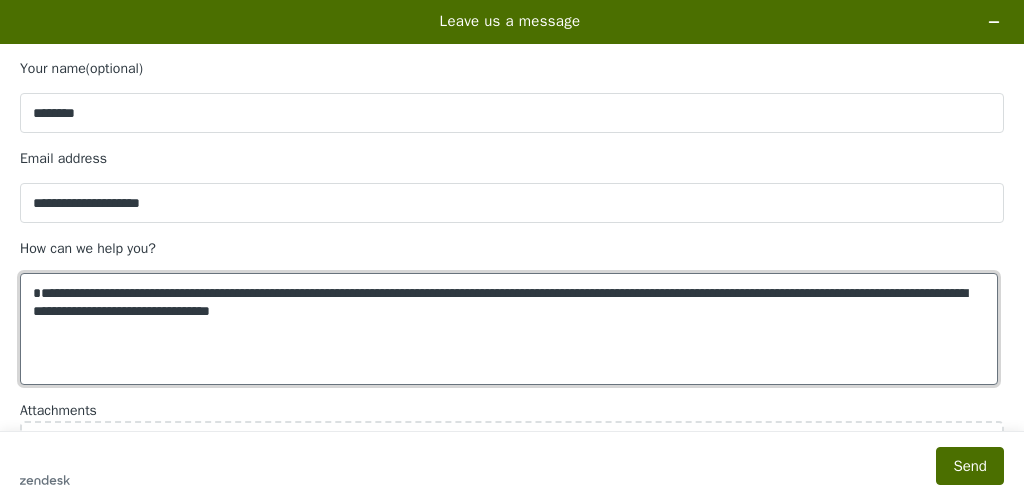 type on "**********" 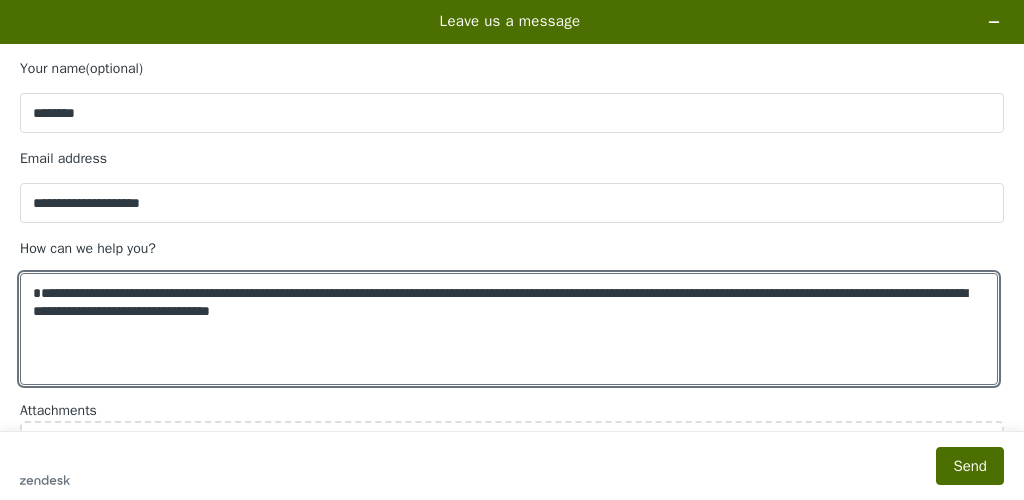 click on "zendesk .cls-1{fill:#03363d;} Send" at bounding box center [512, 465] 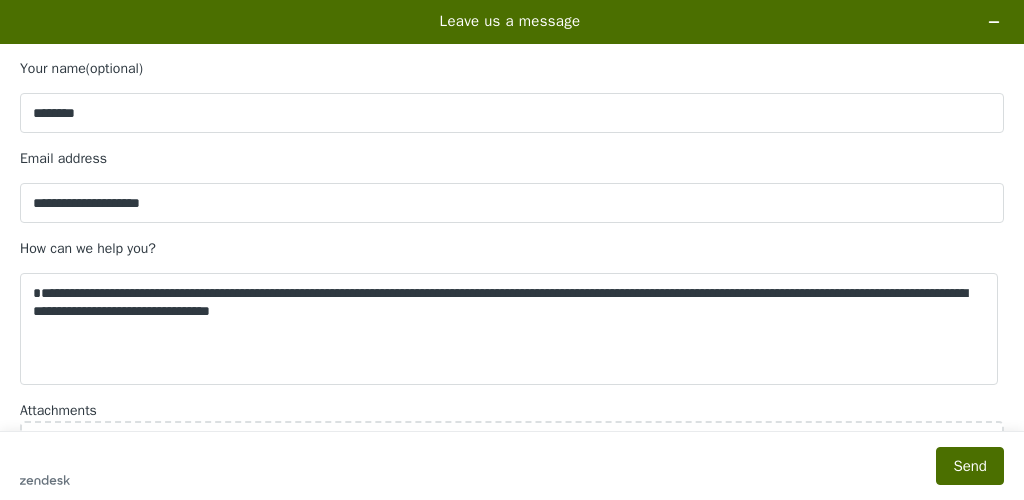 click on "zendesk .cls-1{fill:#03363d;} Send" at bounding box center (512, 465) 